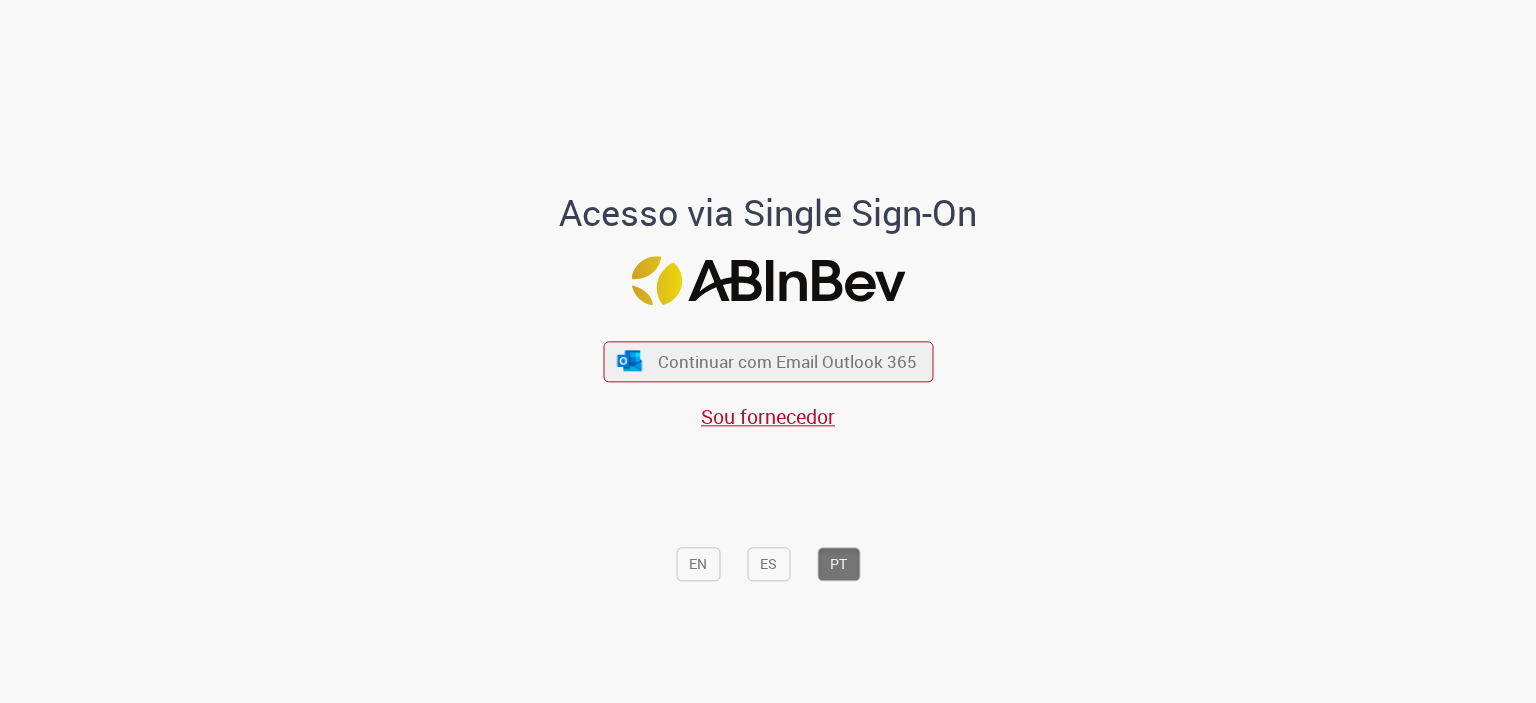 scroll, scrollTop: 0, scrollLeft: 0, axis: both 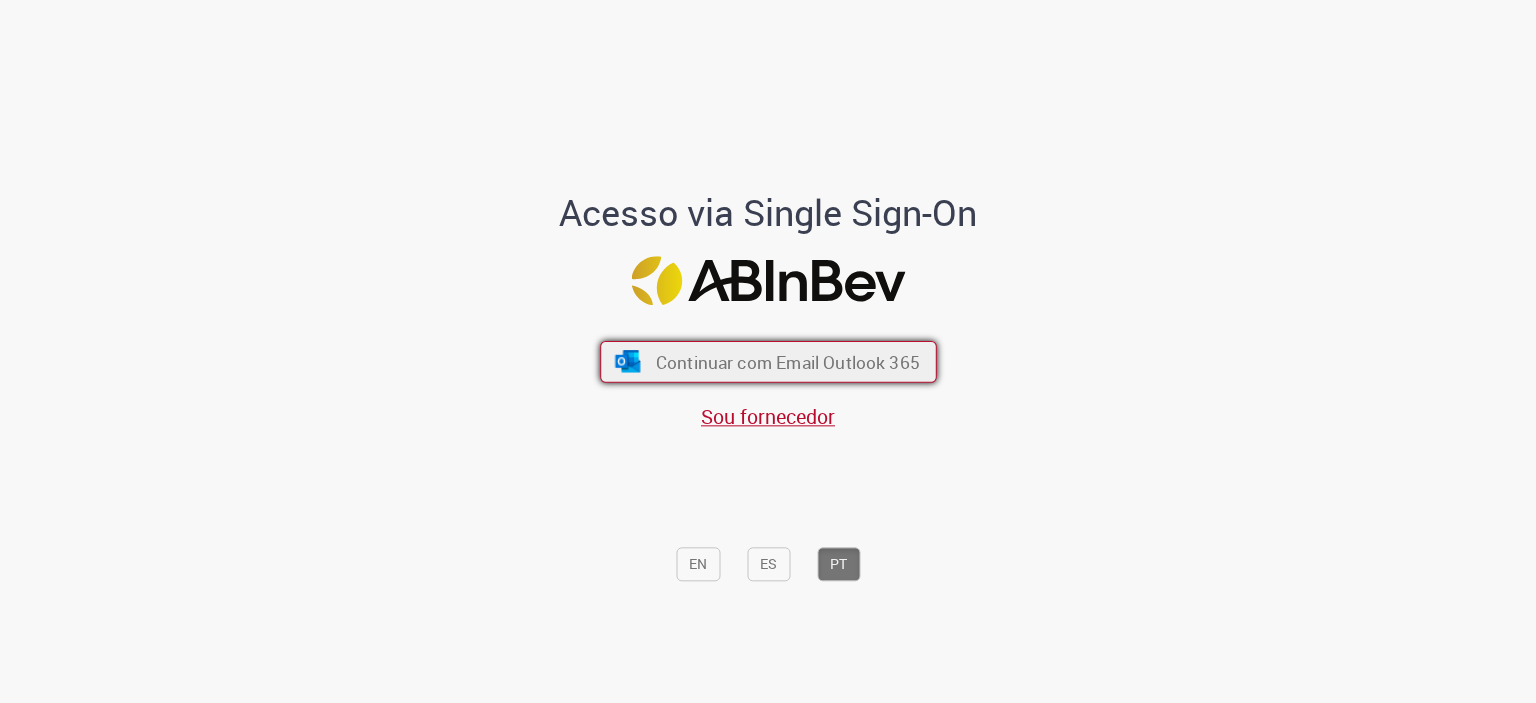 click at bounding box center (627, 361) 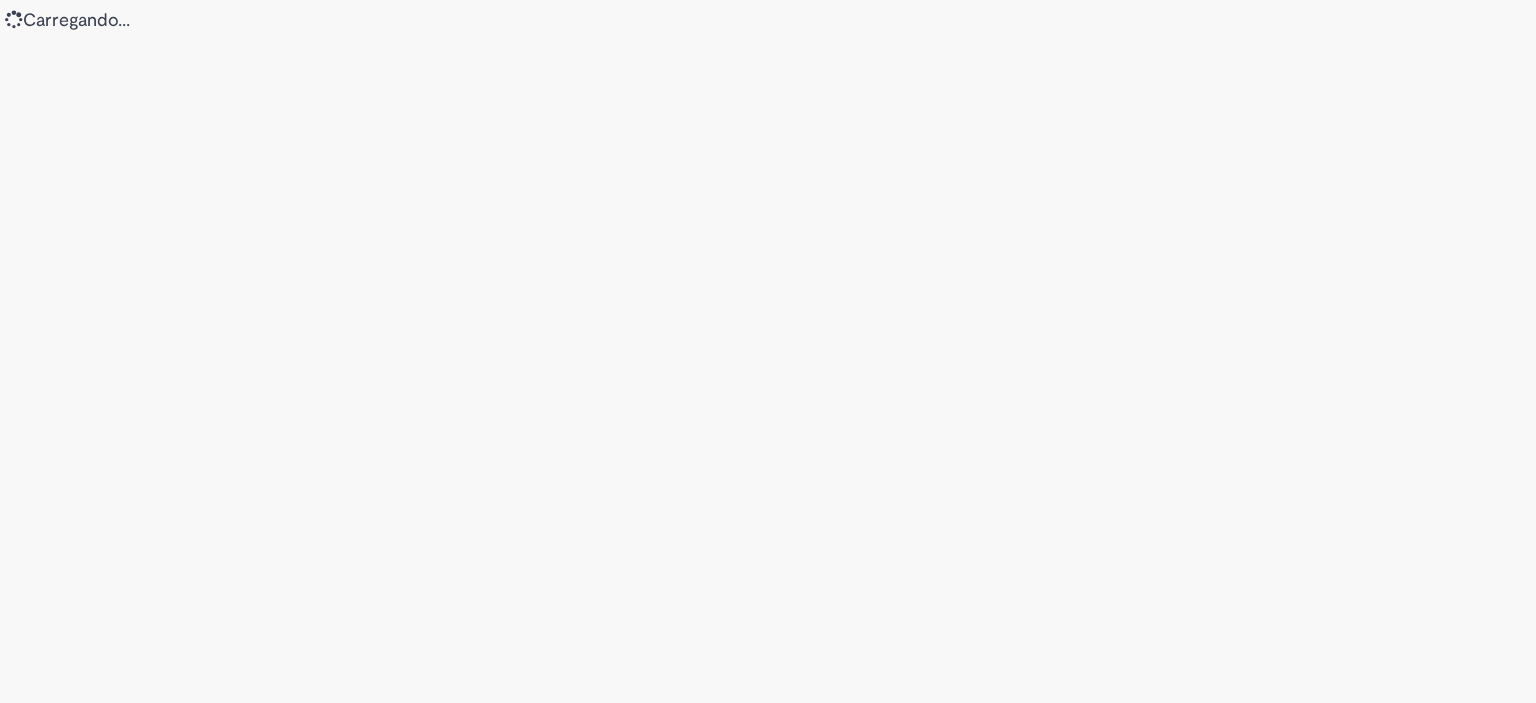 scroll, scrollTop: 0, scrollLeft: 0, axis: both 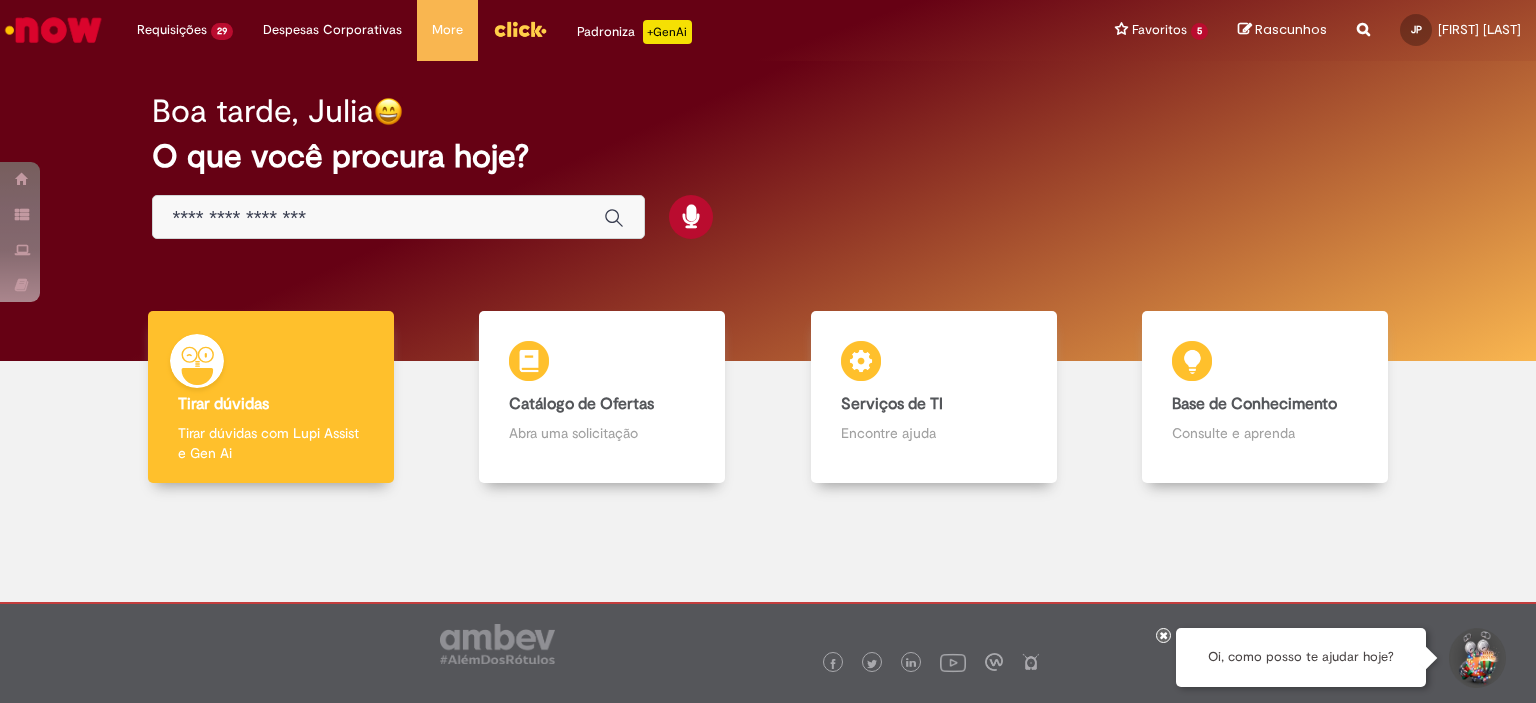 click at bounding box center (378, 218) 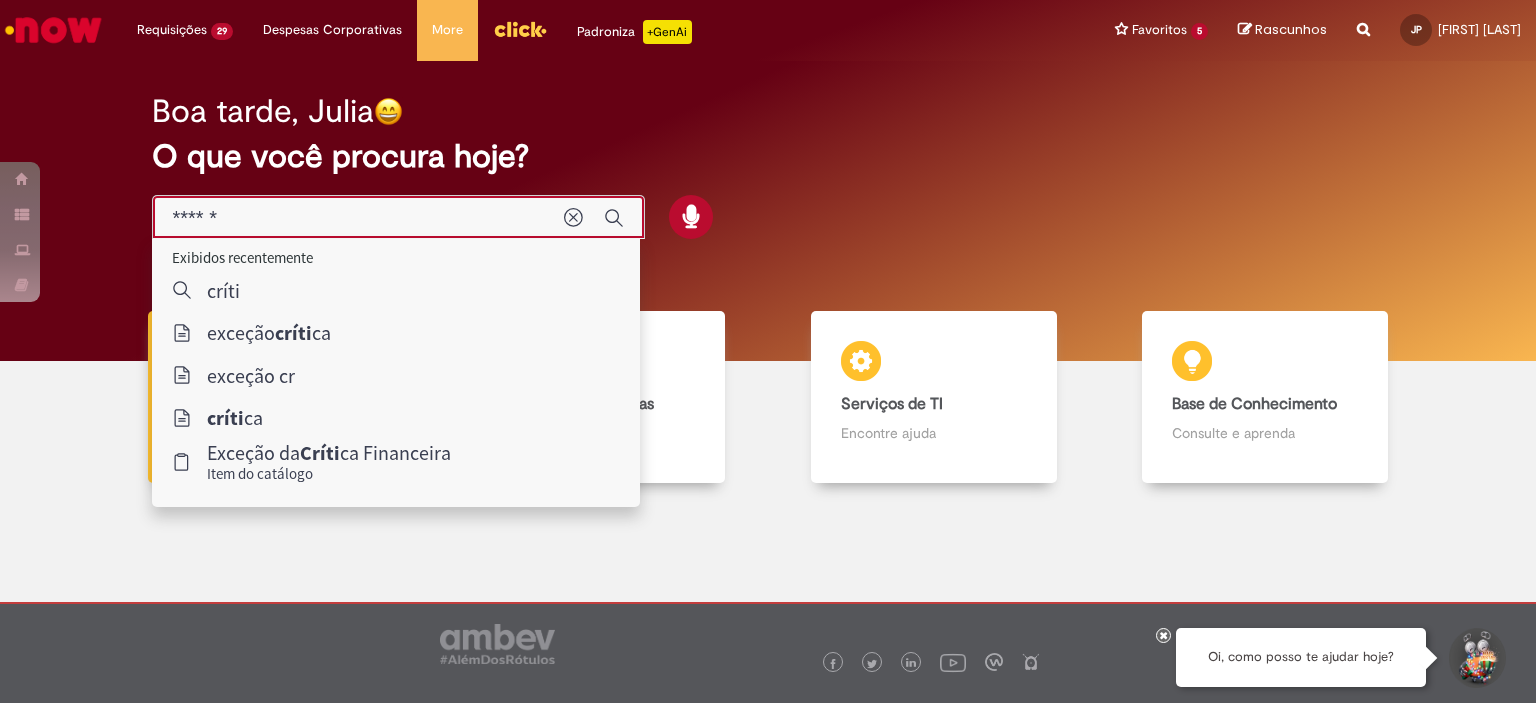 type on "*******" 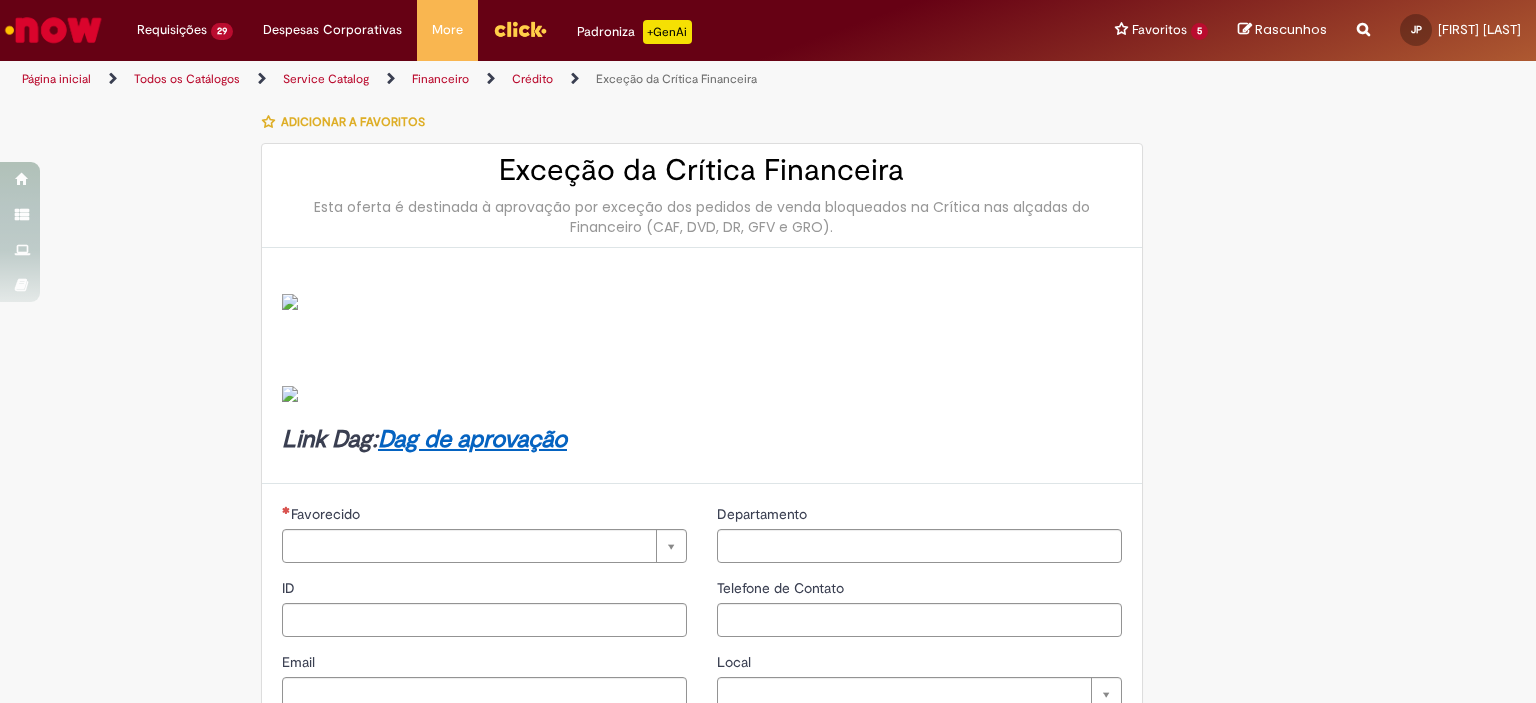 type on "********" 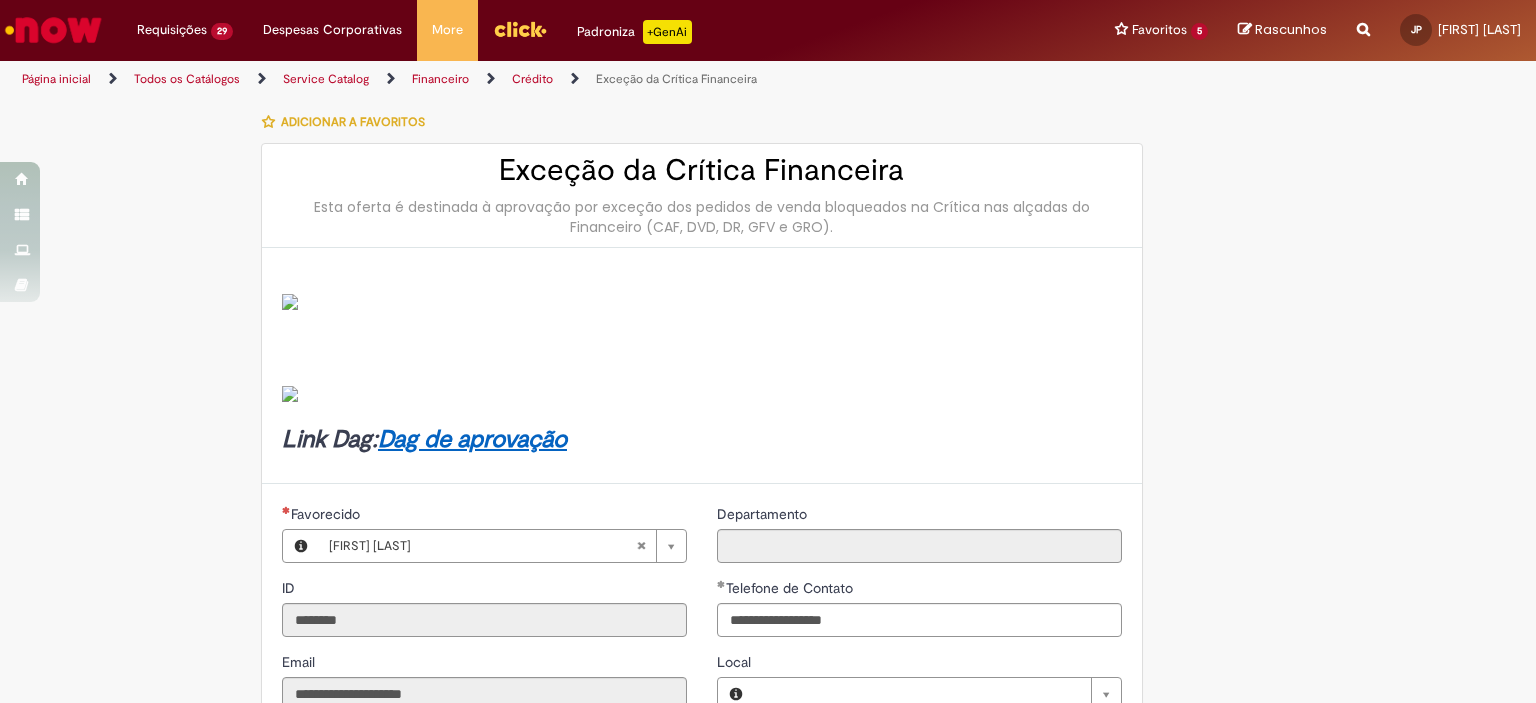 type on "**********" 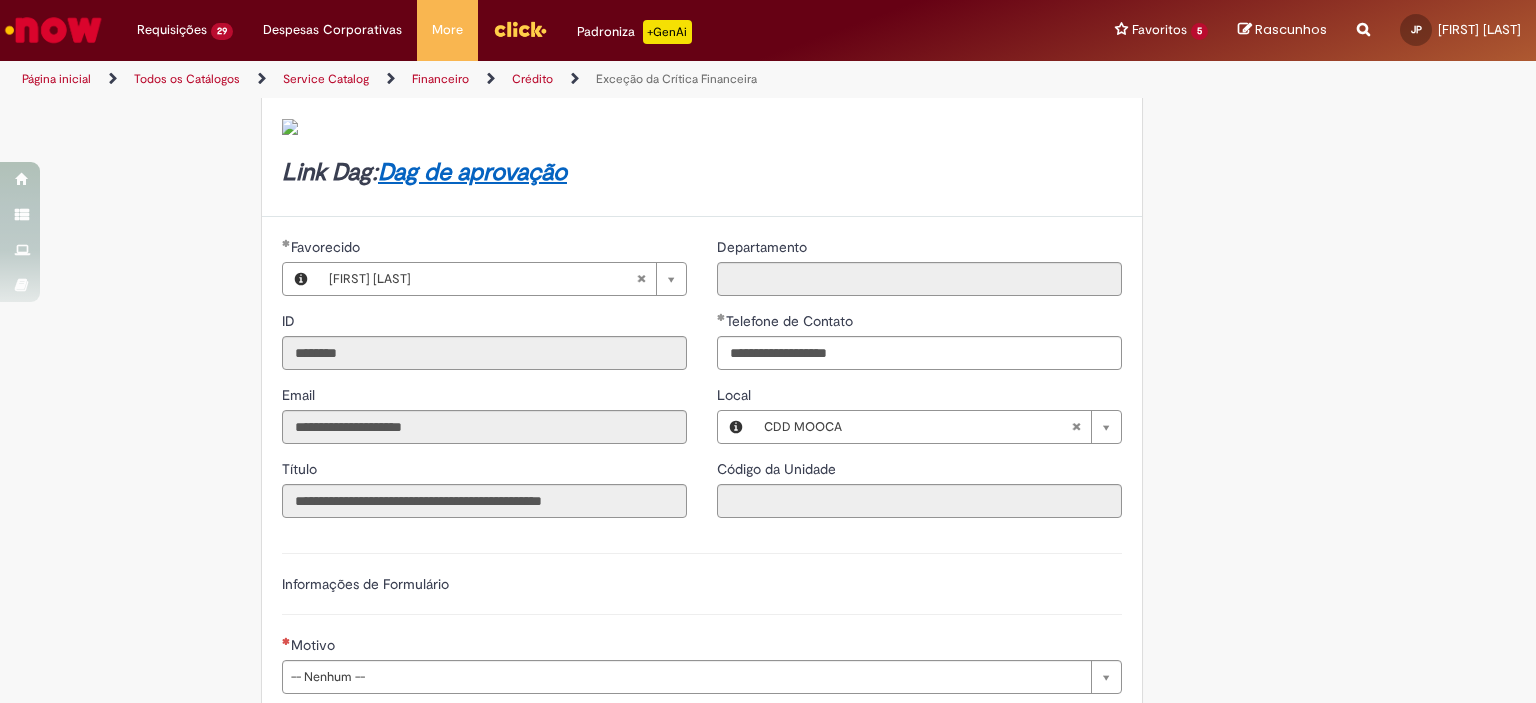 scroll, scrollTop: 272, scrollLeft: 0, axis: vertical 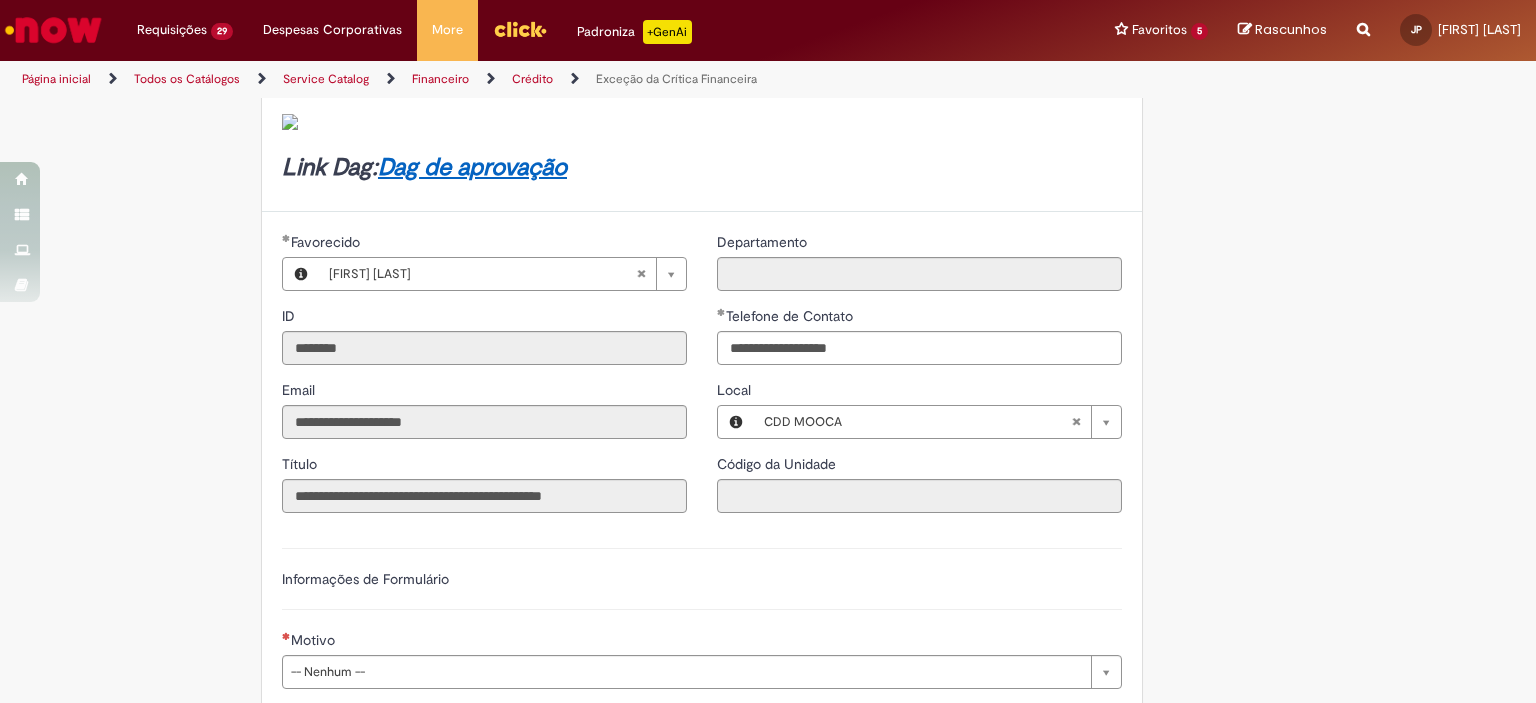 type 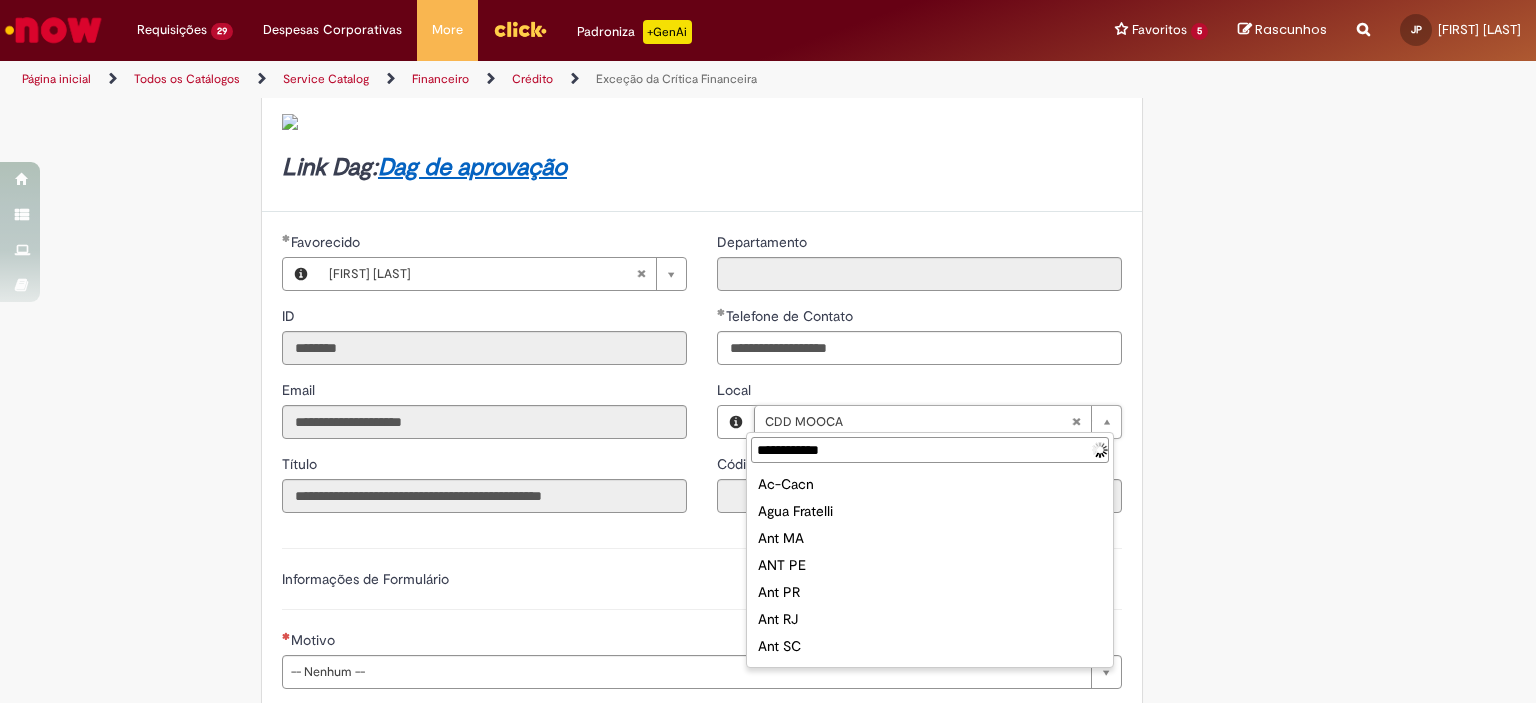 type on "**********" 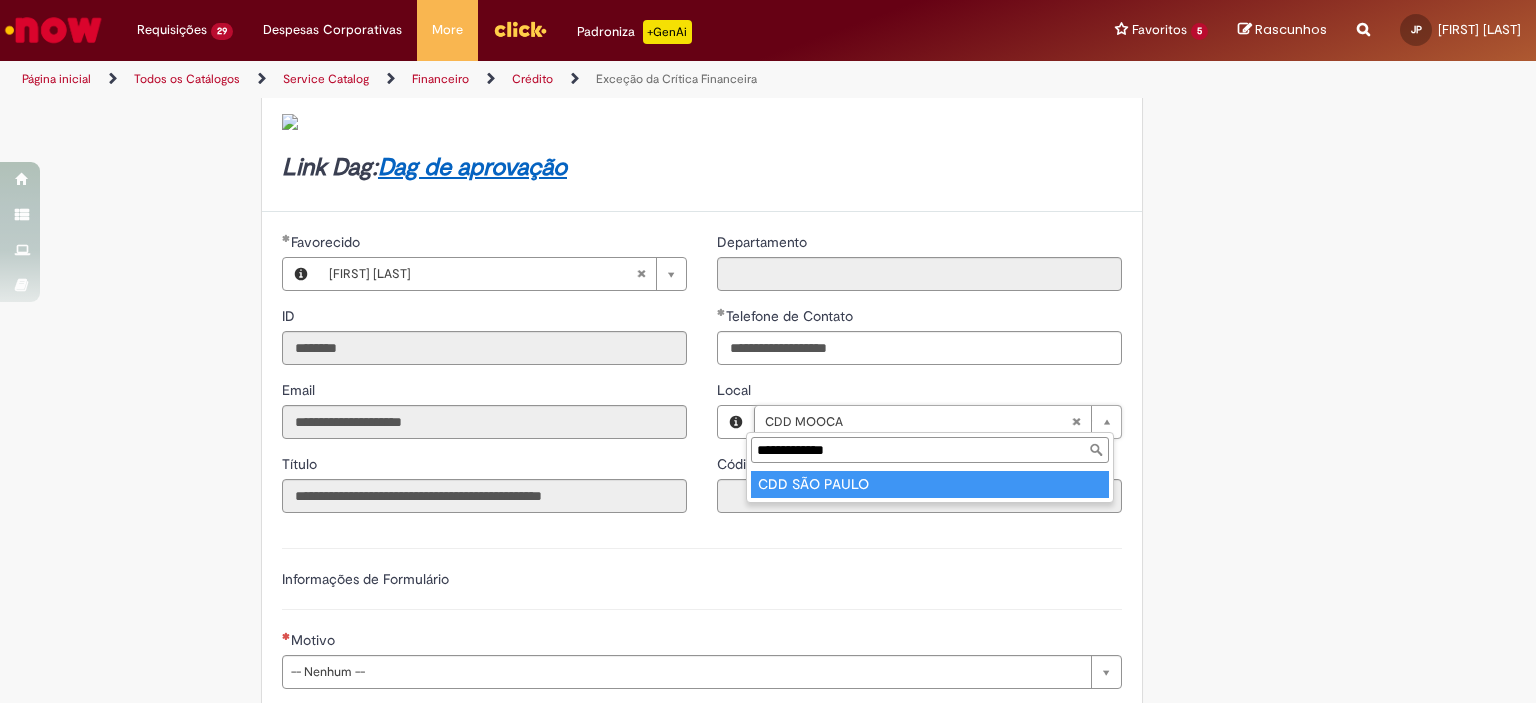 type on "**********" 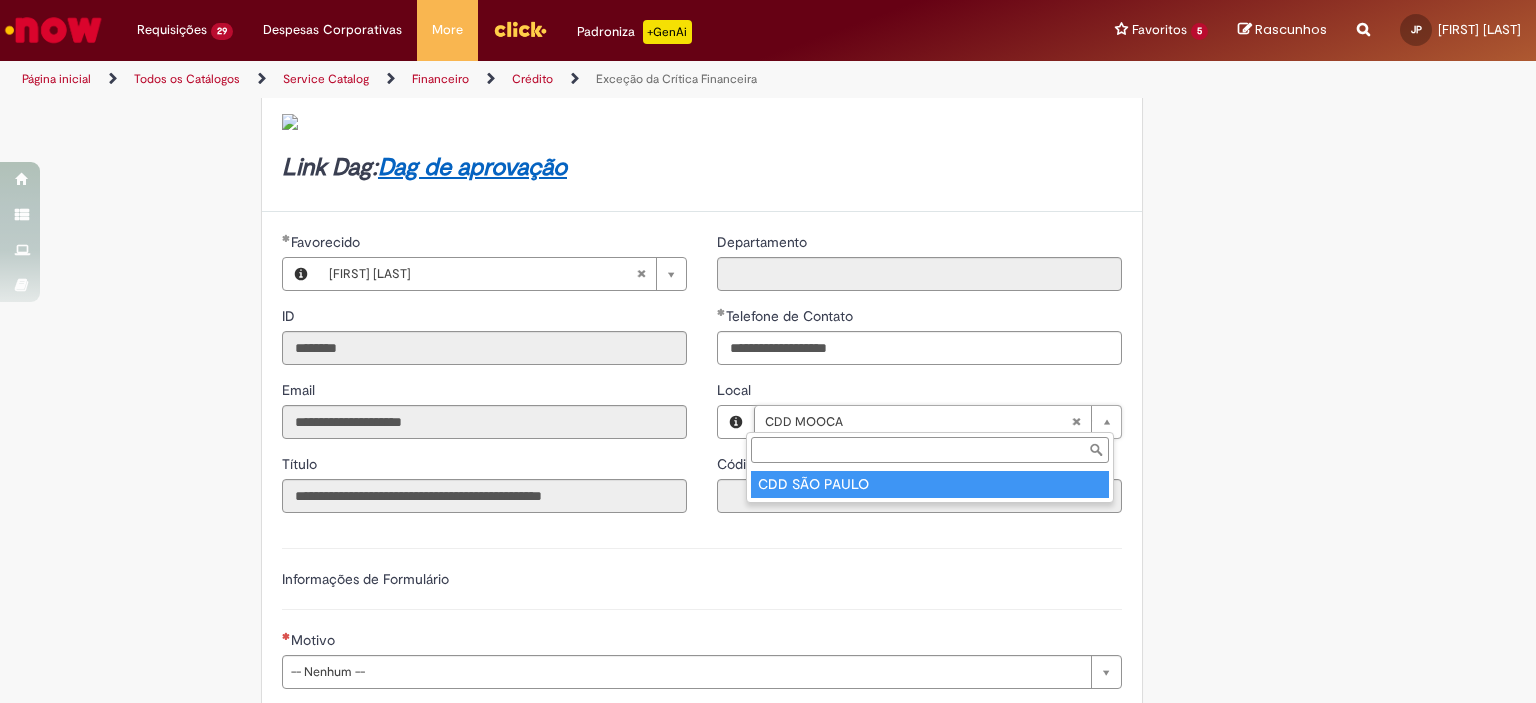 type on "****" 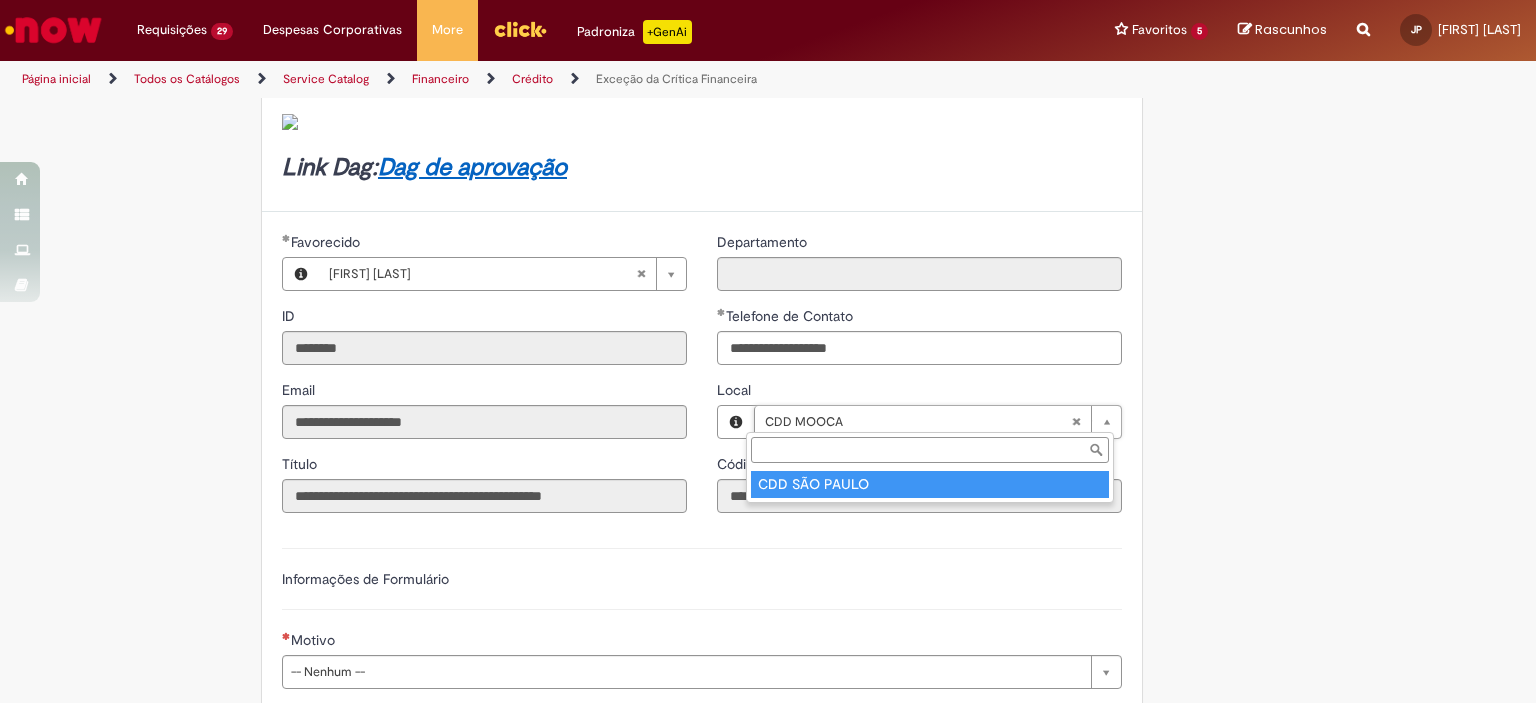 scroll, scrollTop: 0, scrollLeft: 85, axis: horizontal 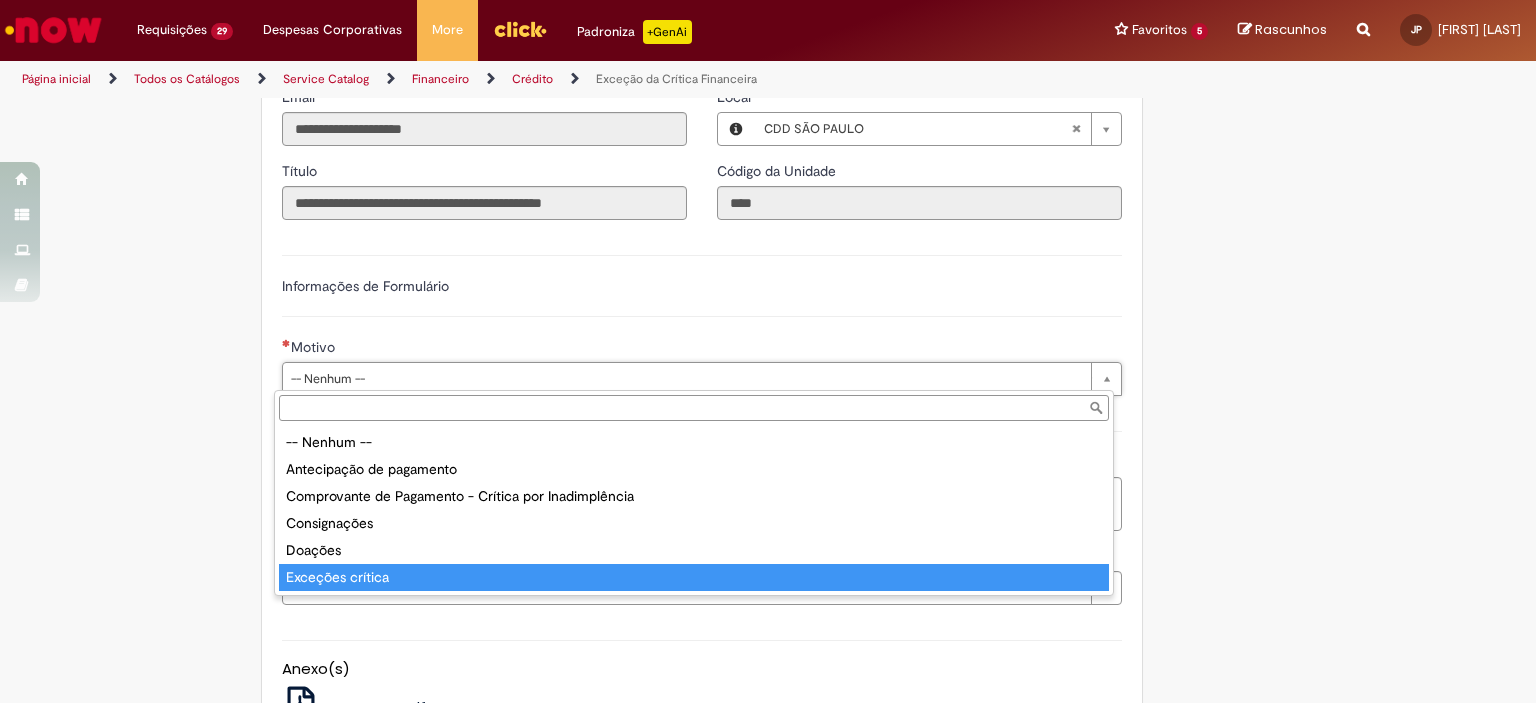 type on "**********" 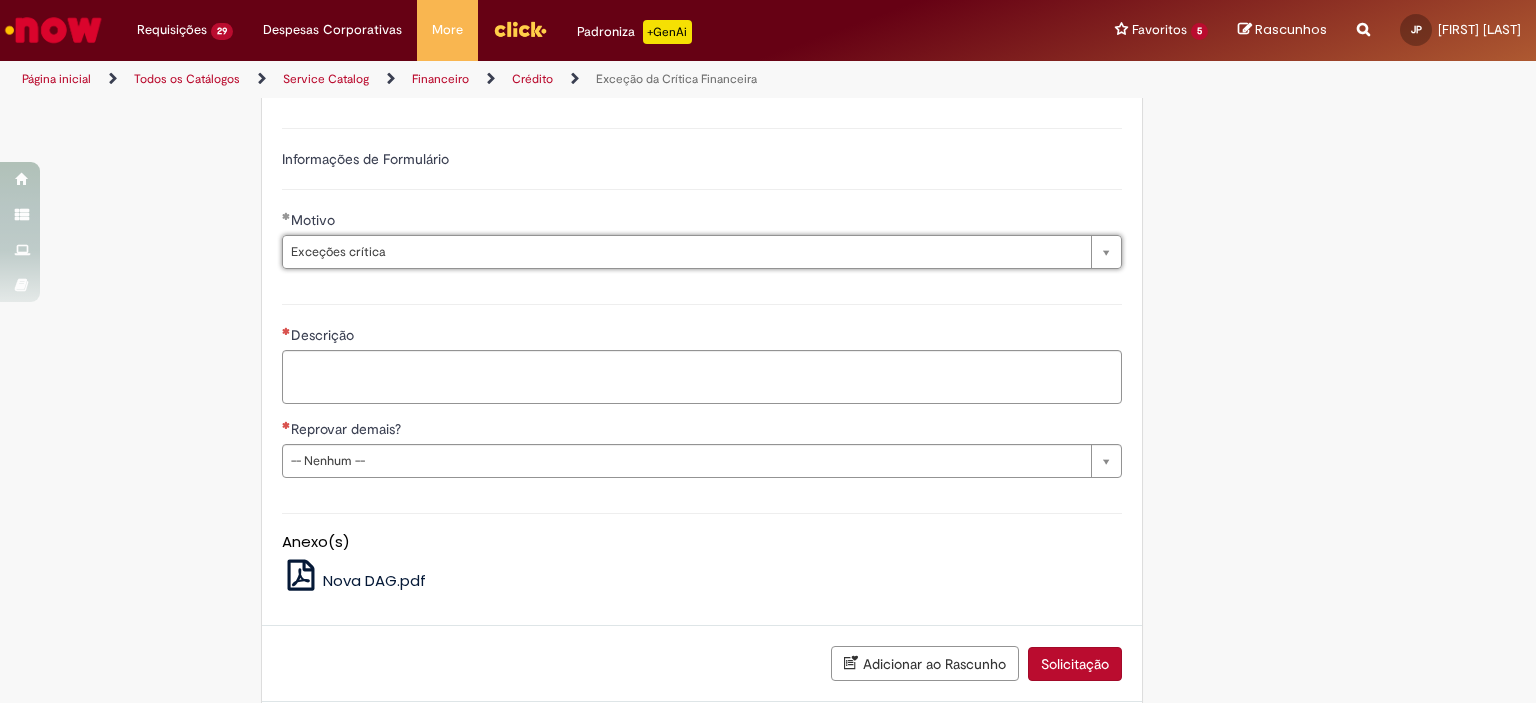 scroll, scrollTop: 693, scrollLeft: 0, axis: vertical 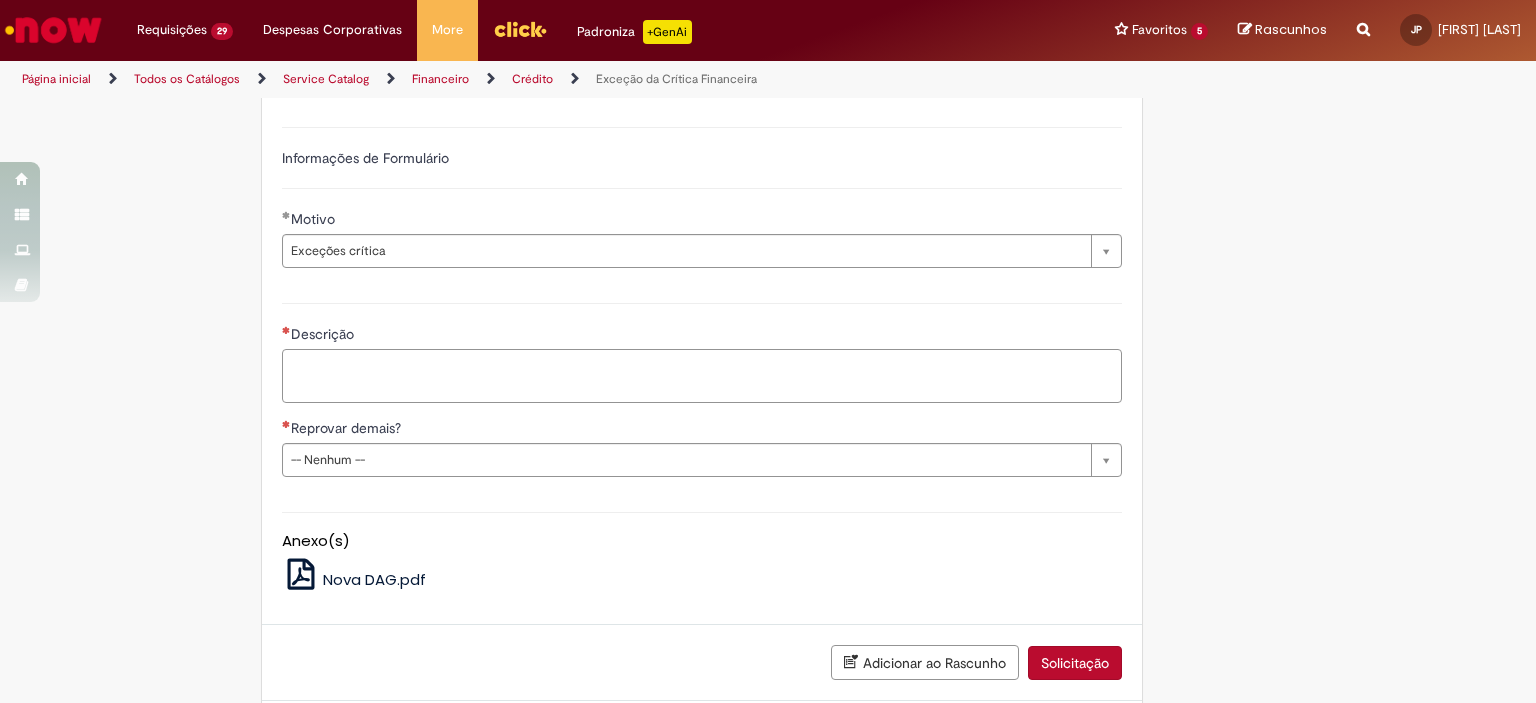 click on "Descrição" at bounding box center (702, 376) 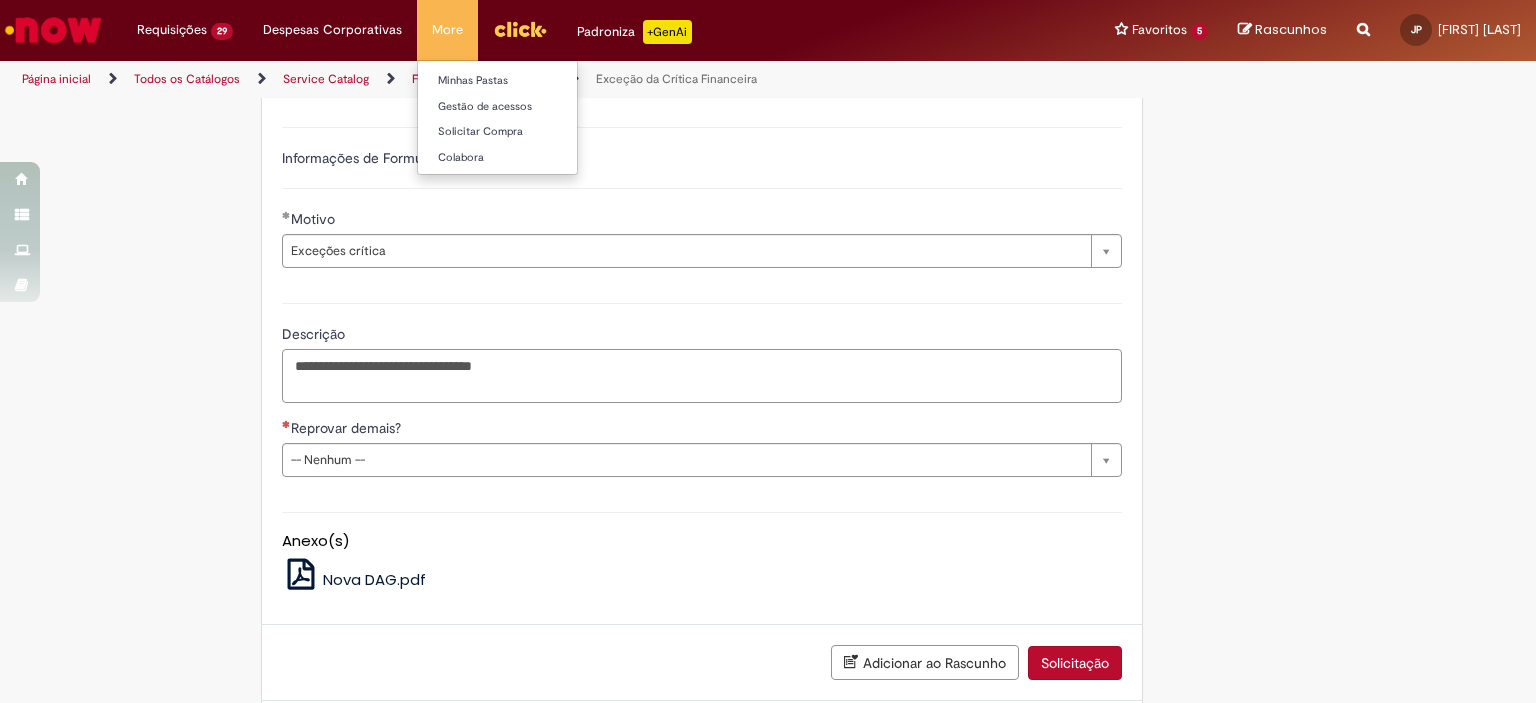 paste on "******" 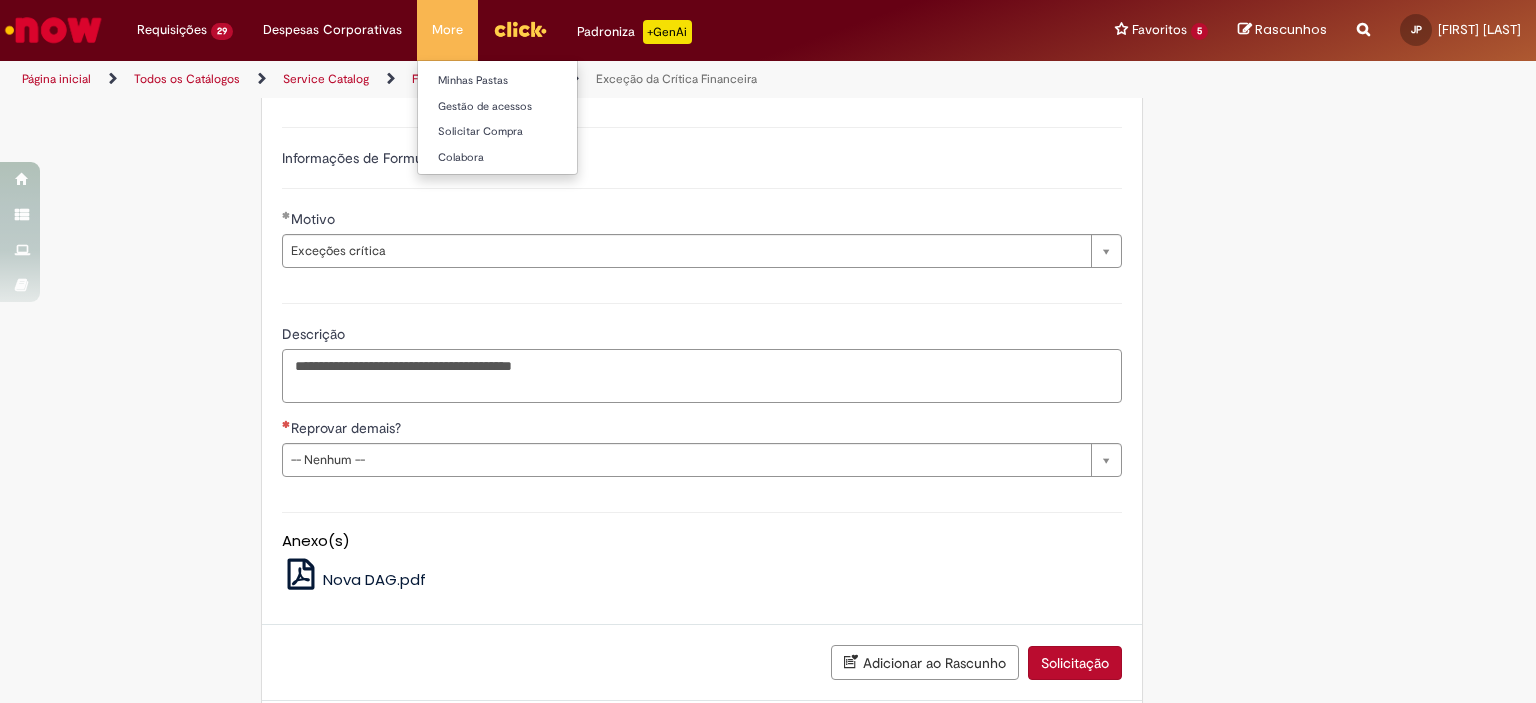 paste on "******" 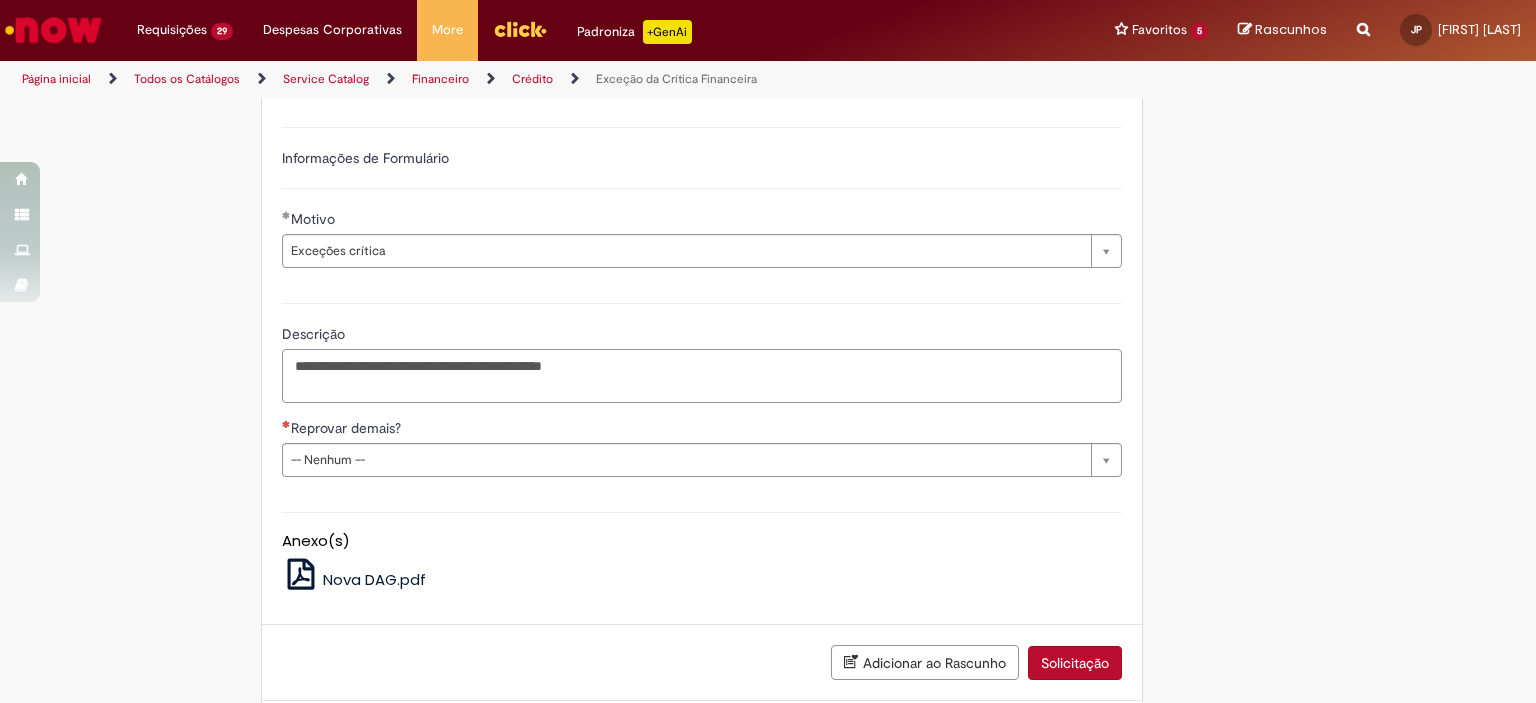 type on "**********" 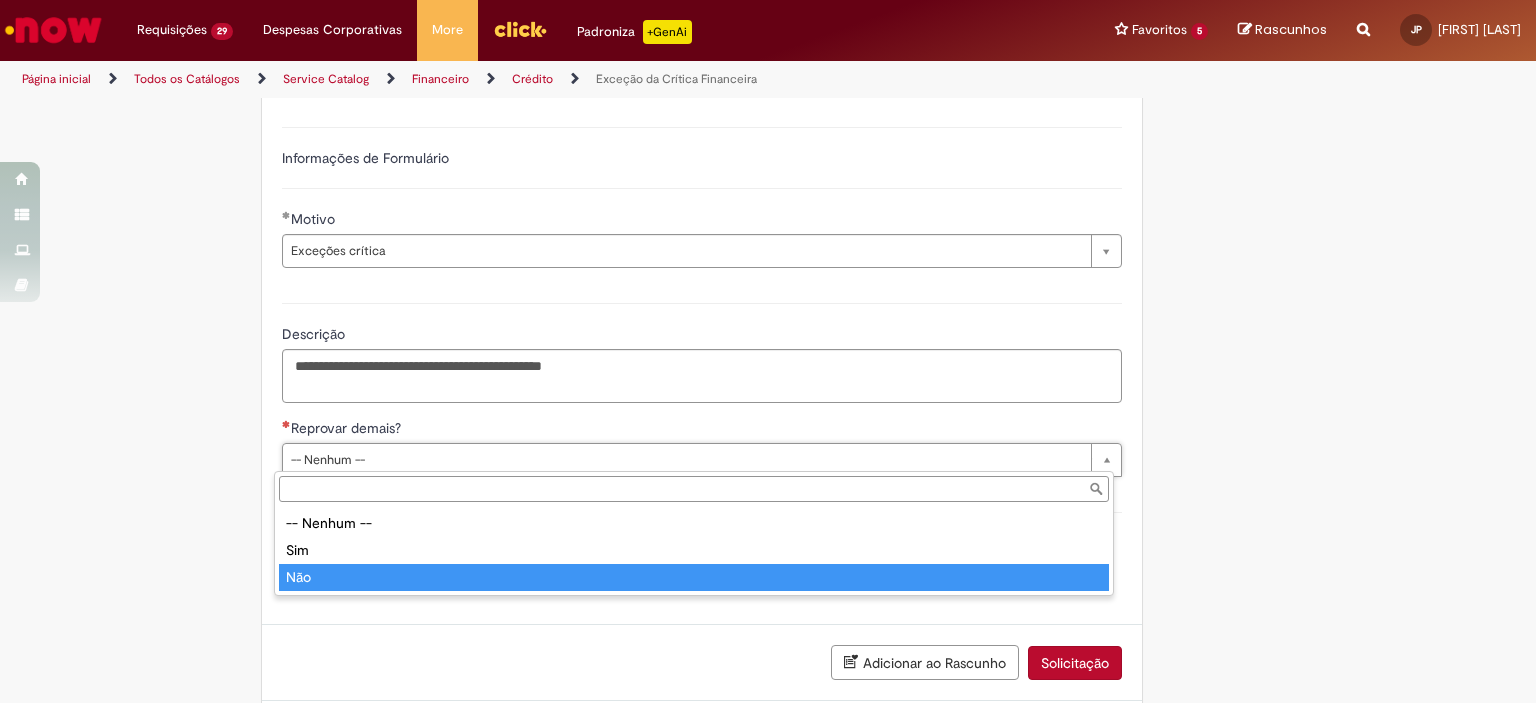 type on "***" 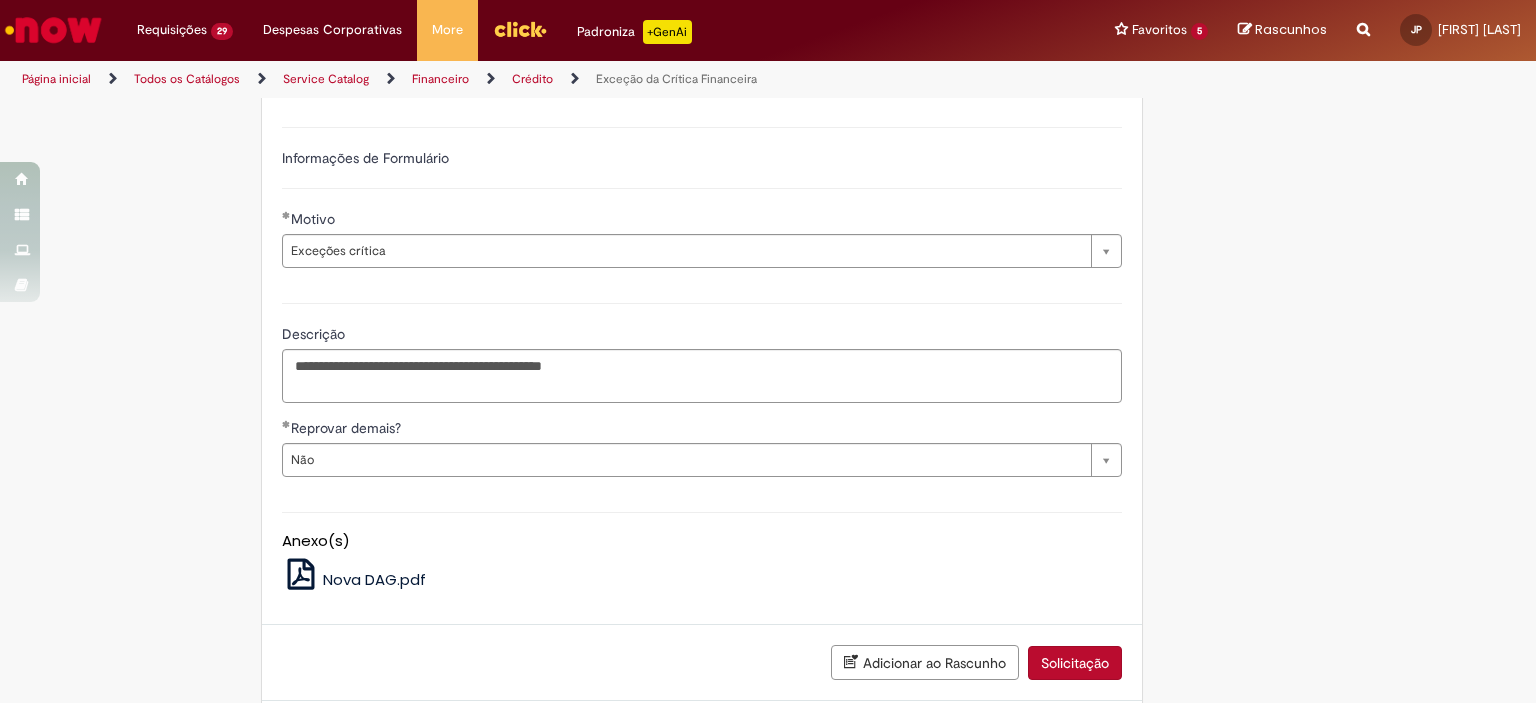 click on "Solicitação" at bounding box center [1075, 663] 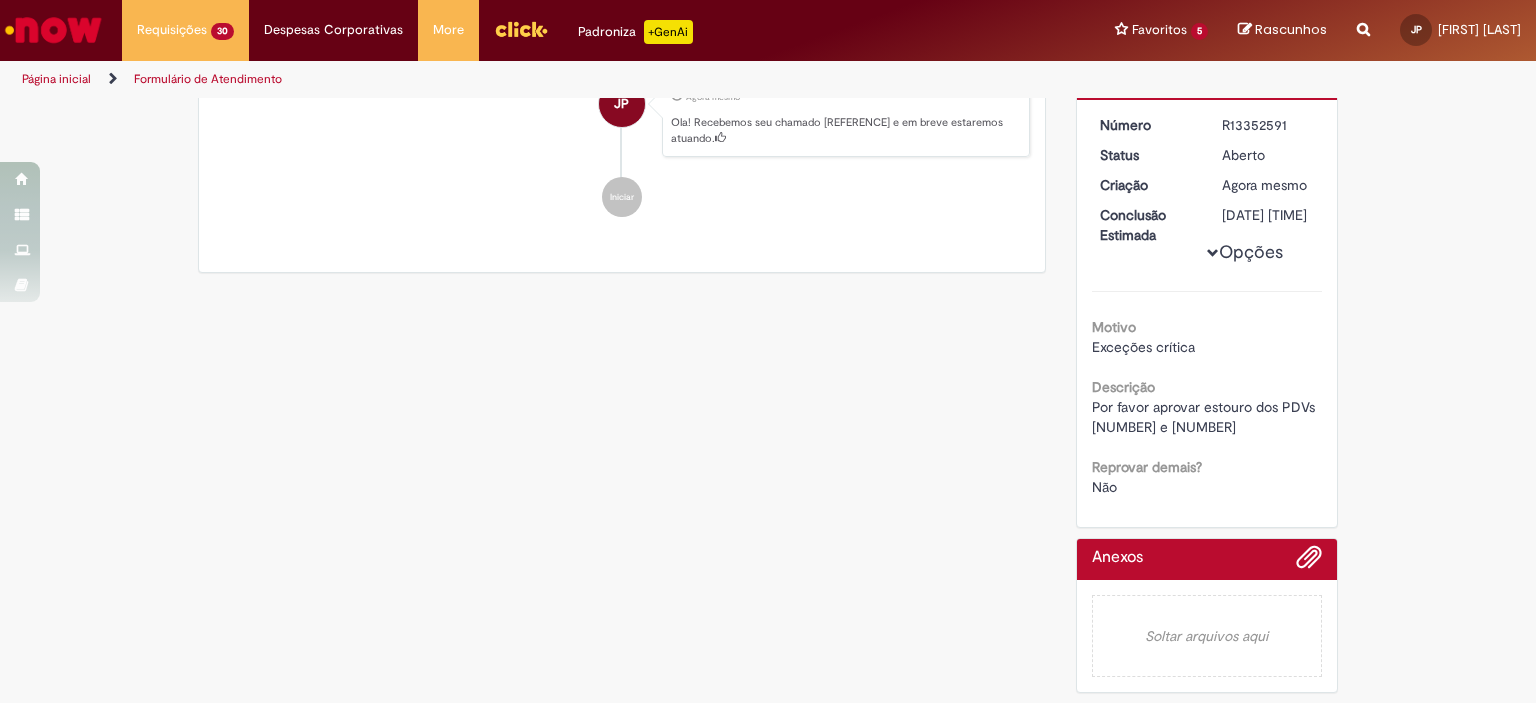 scroll, scrollTop: 0, scrollLeft: 0, axis: both 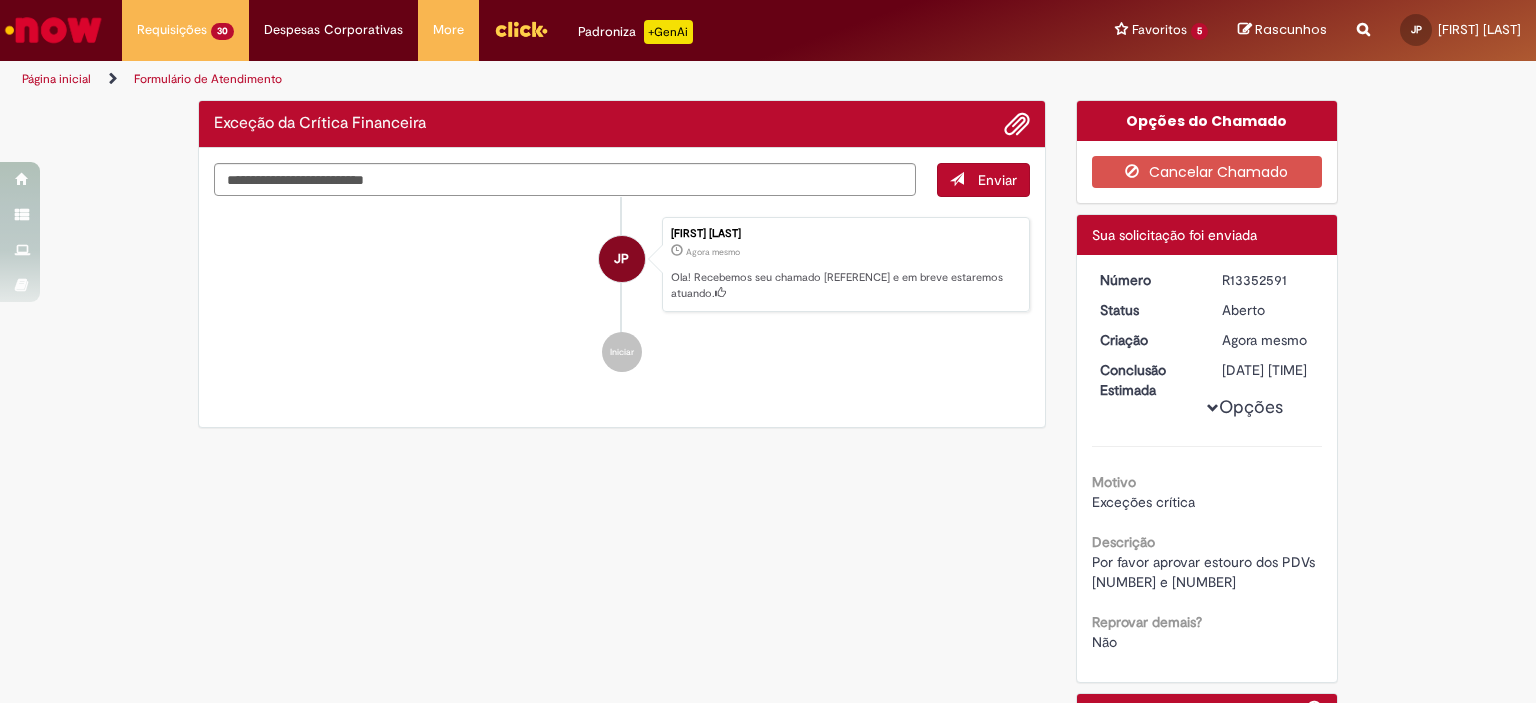 click on "R13352591" at bounding box center (1268, 280) 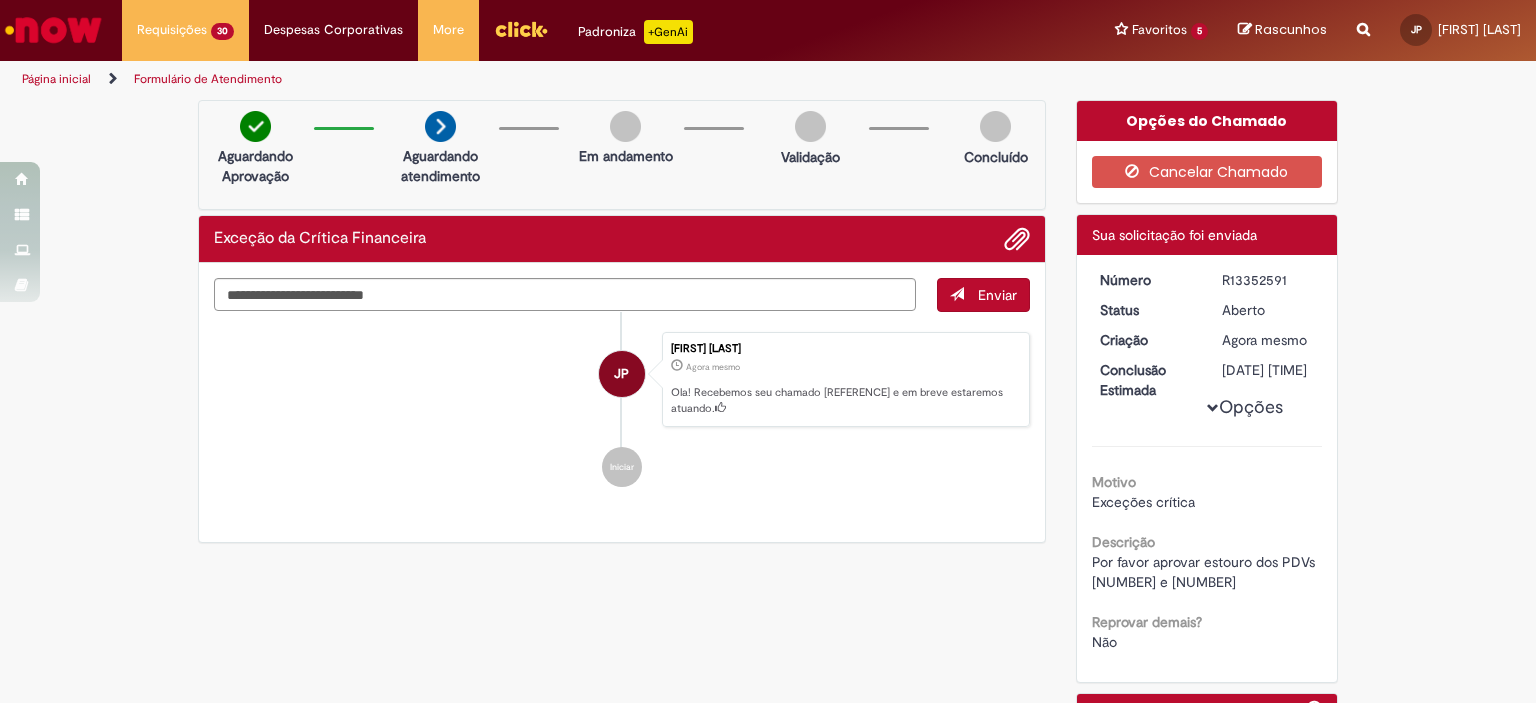 copy on "R13352591" 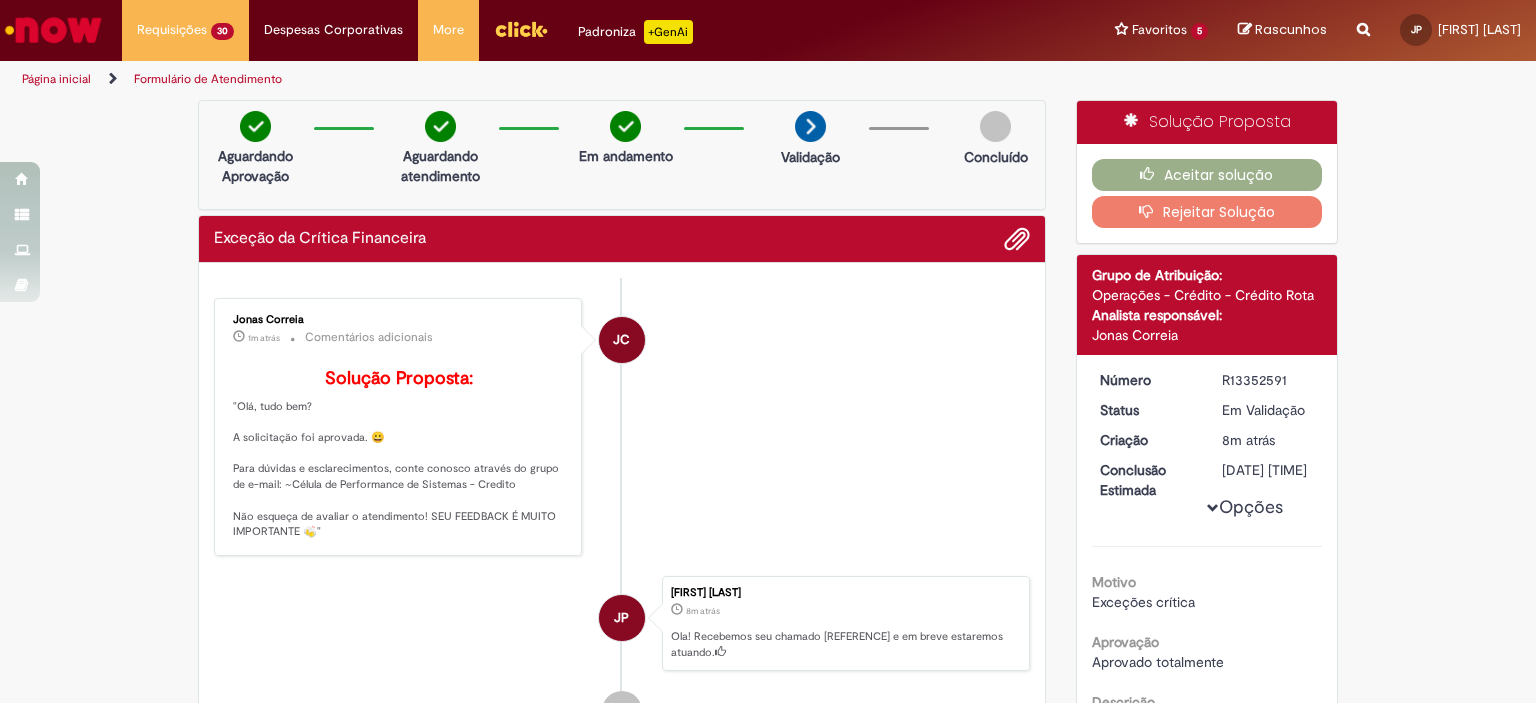 scroll, scrollTop: 332, scrollLeft: 0, axis: vertical 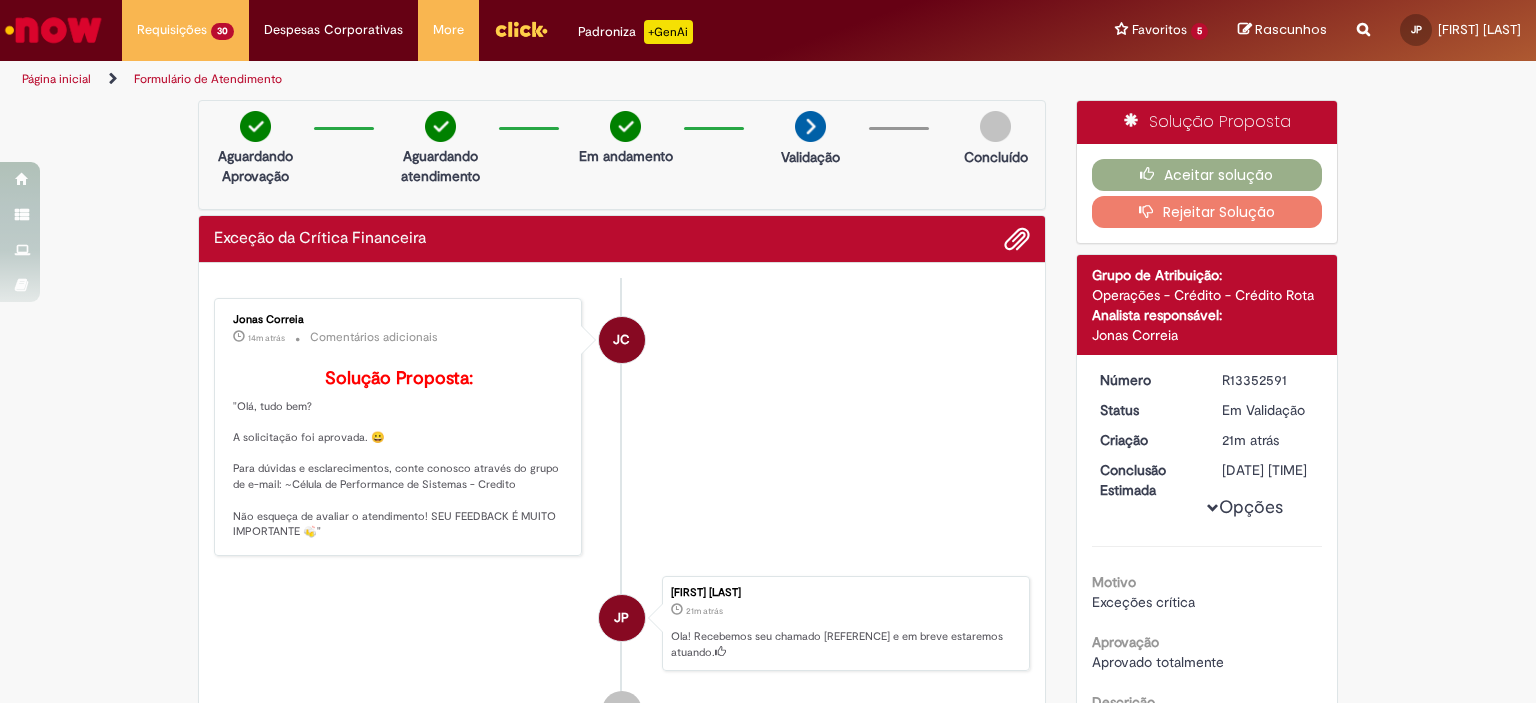 click at bounding box center (1363, 18) 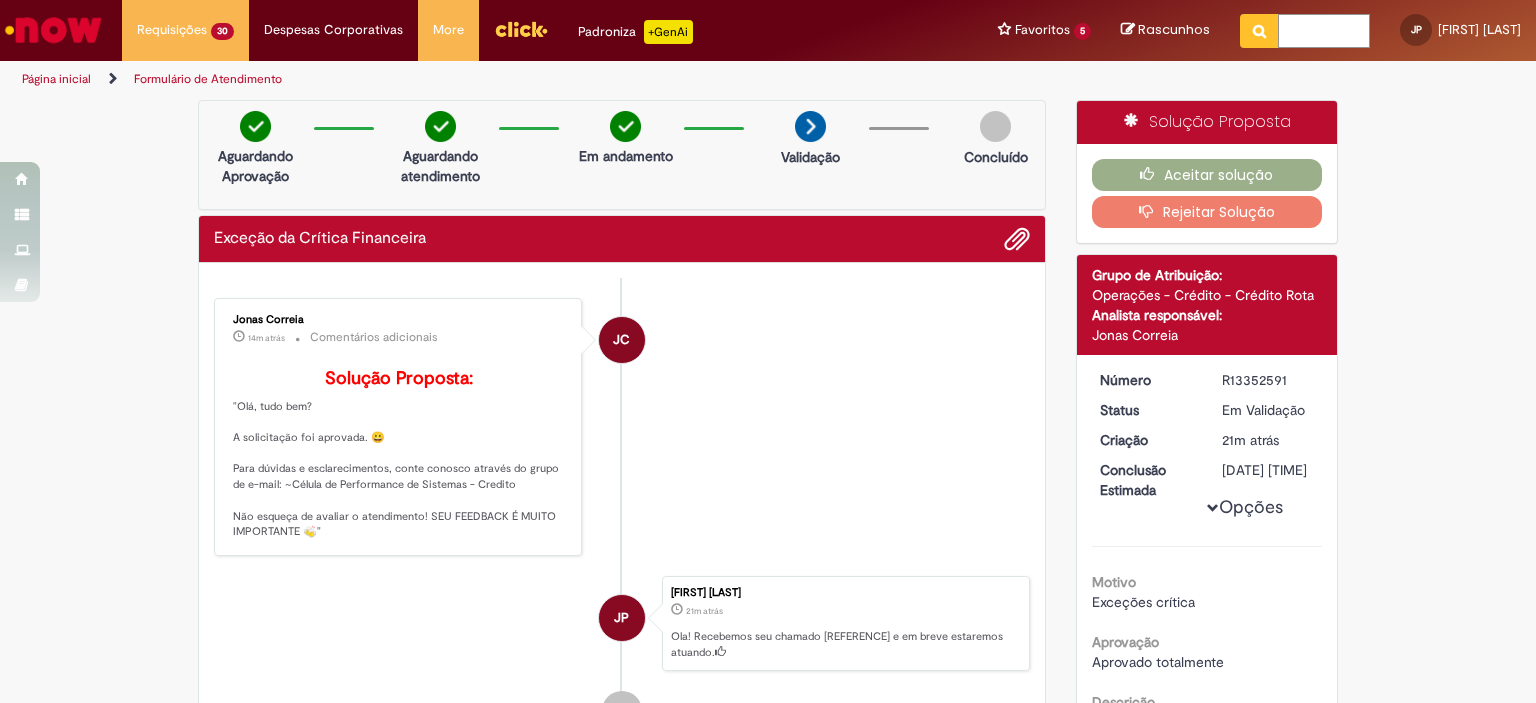click at bounding box center (1324, 31) 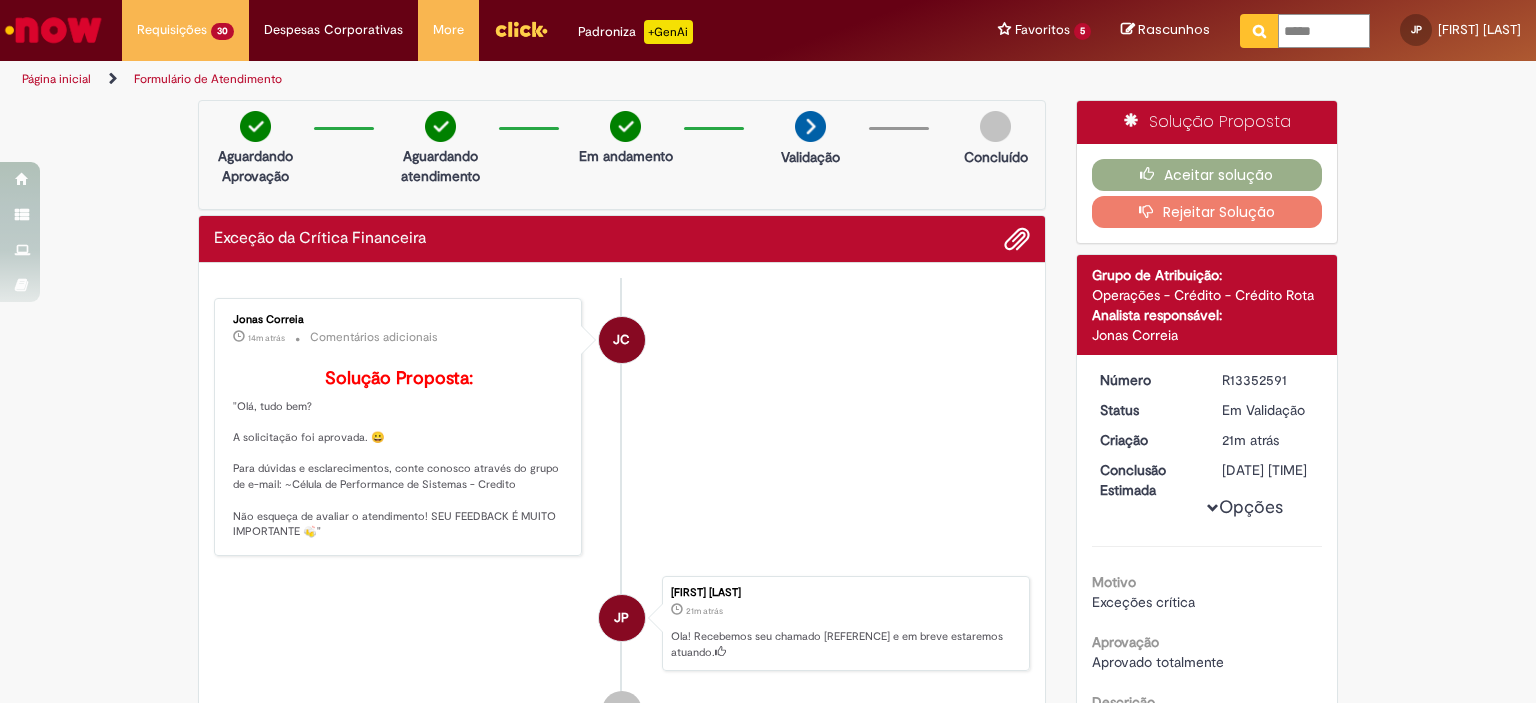 type on "******" 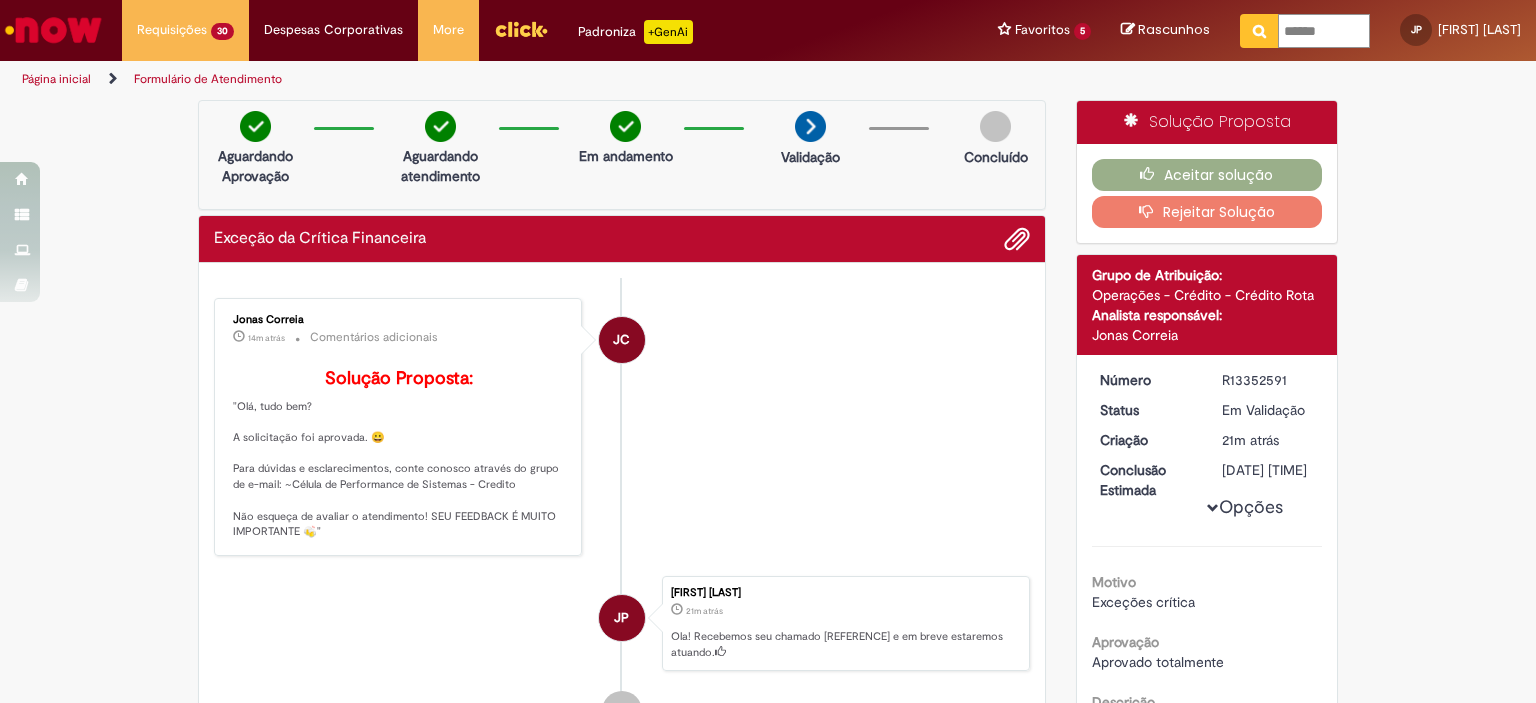 click at bounding box center [1259, 31] 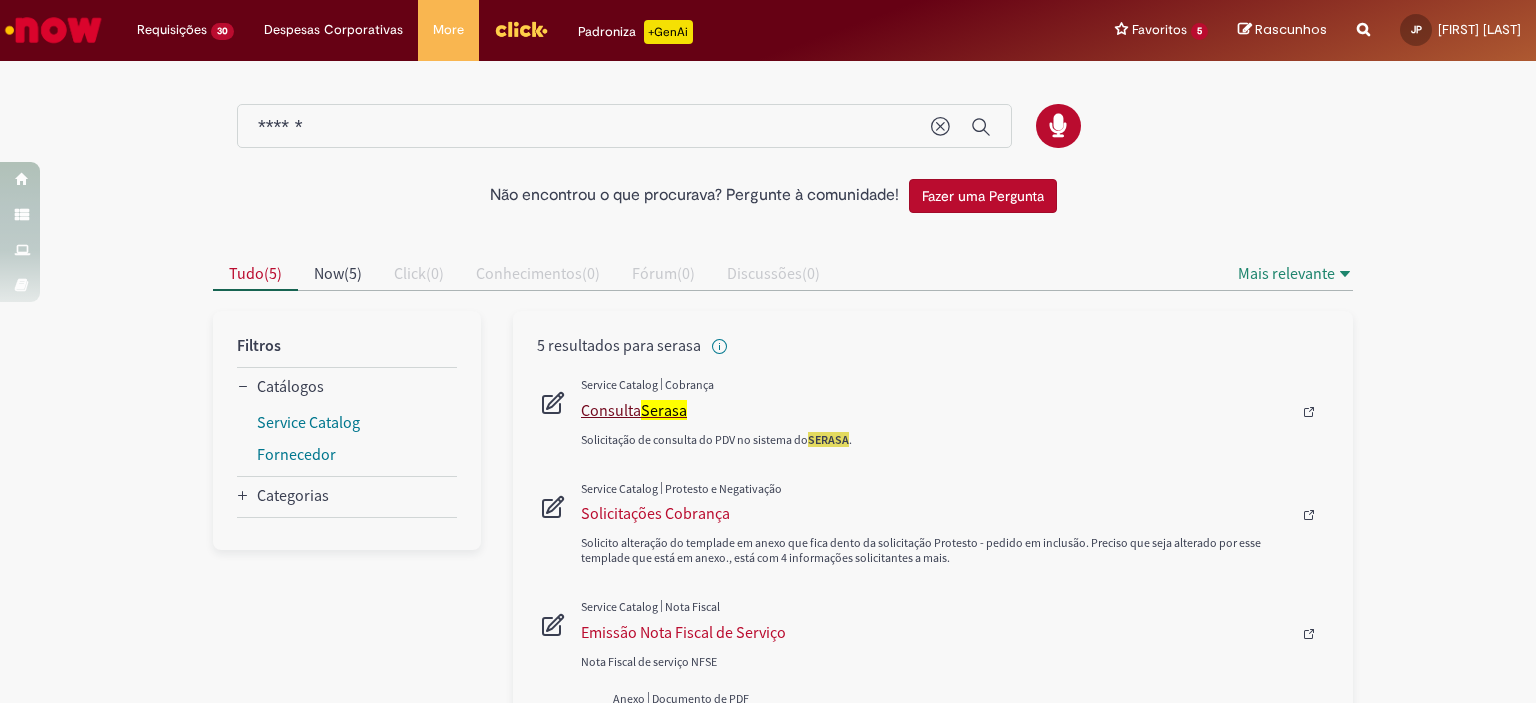 click on "Consulta  Serasa" at bounding box center (936, 410) 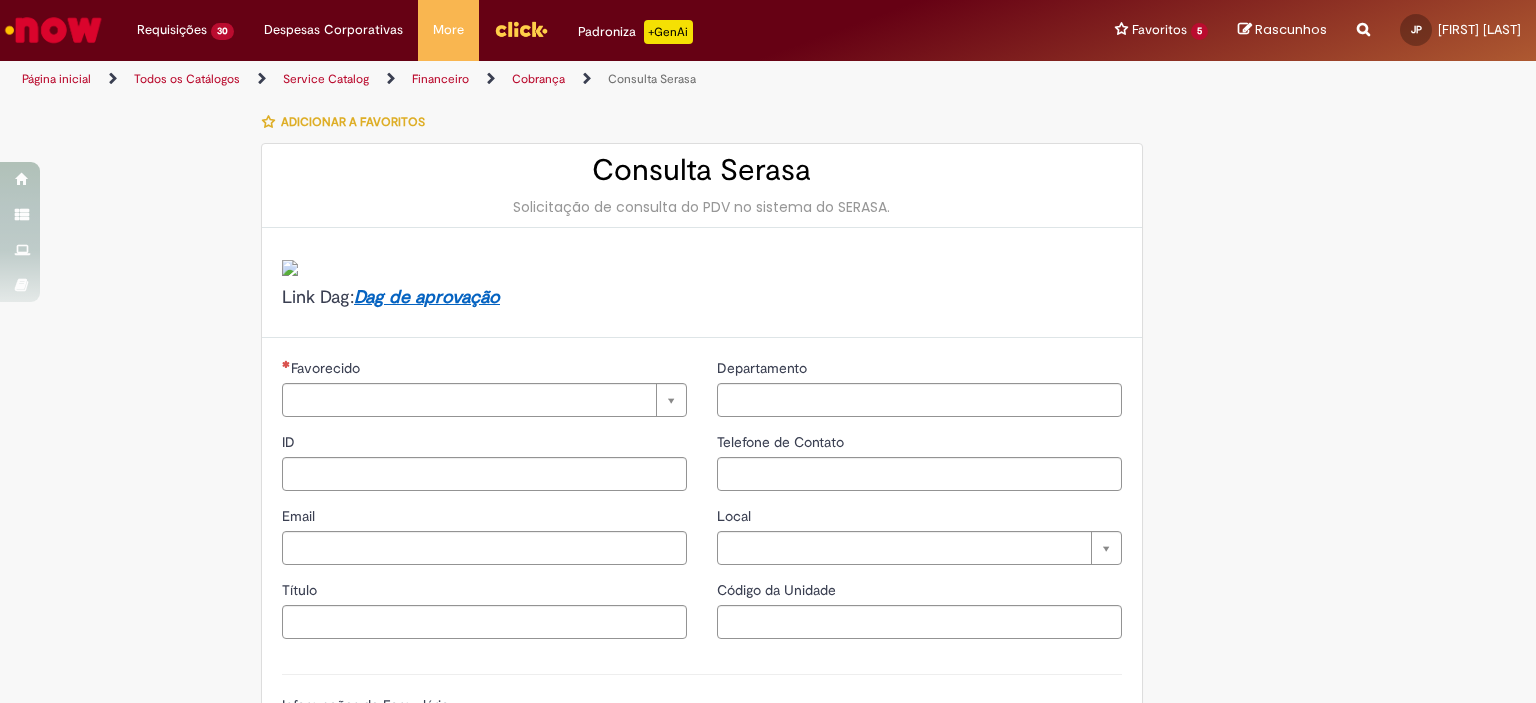 type on "********" 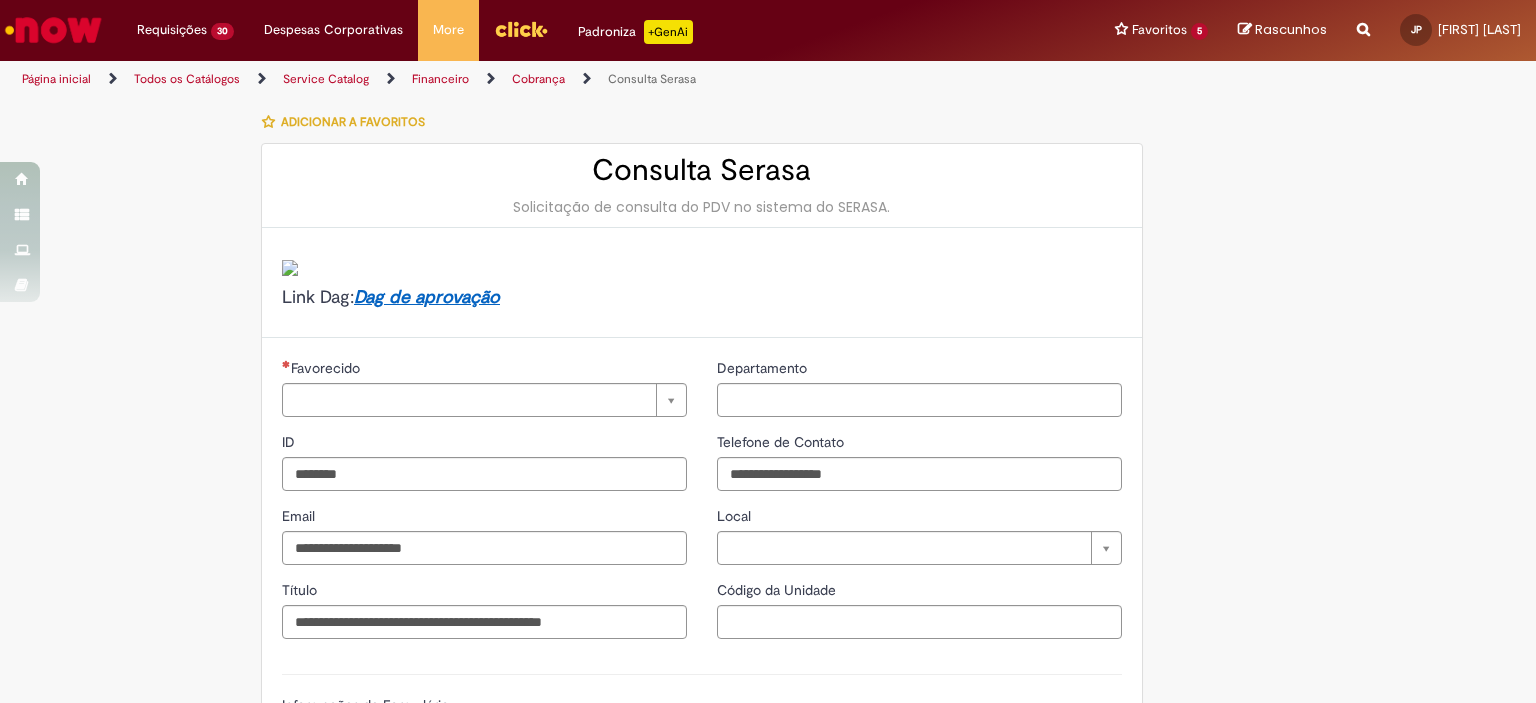 type on "*********" 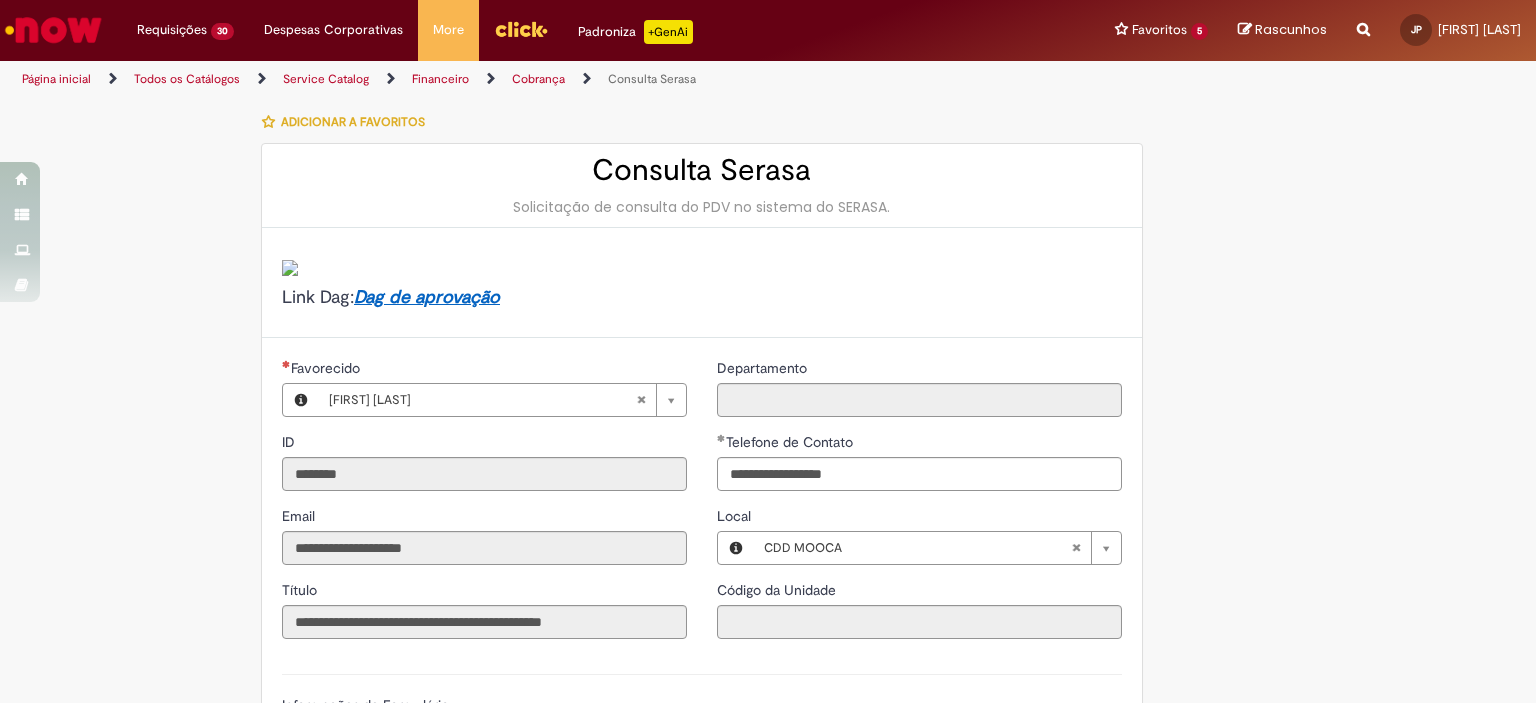 type on "**********" 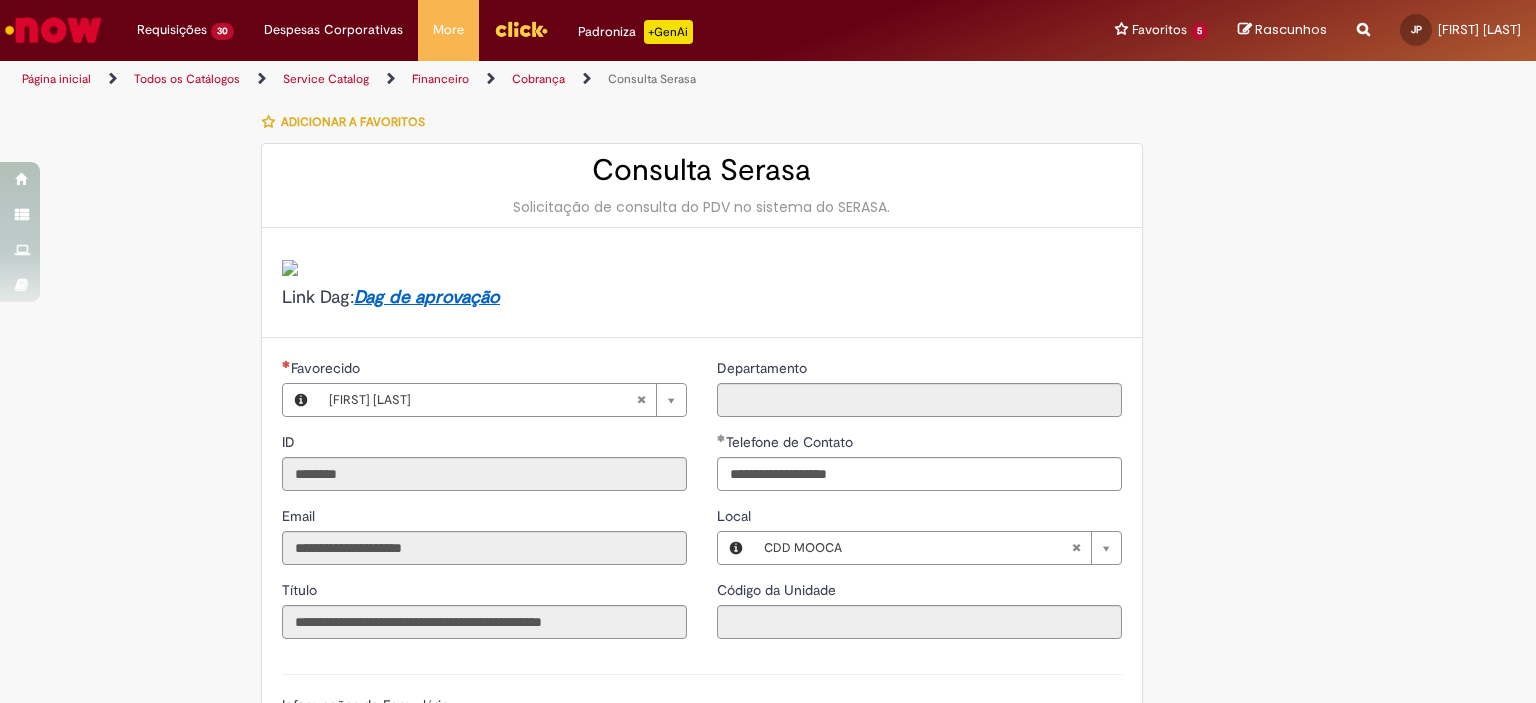 type on "**********" 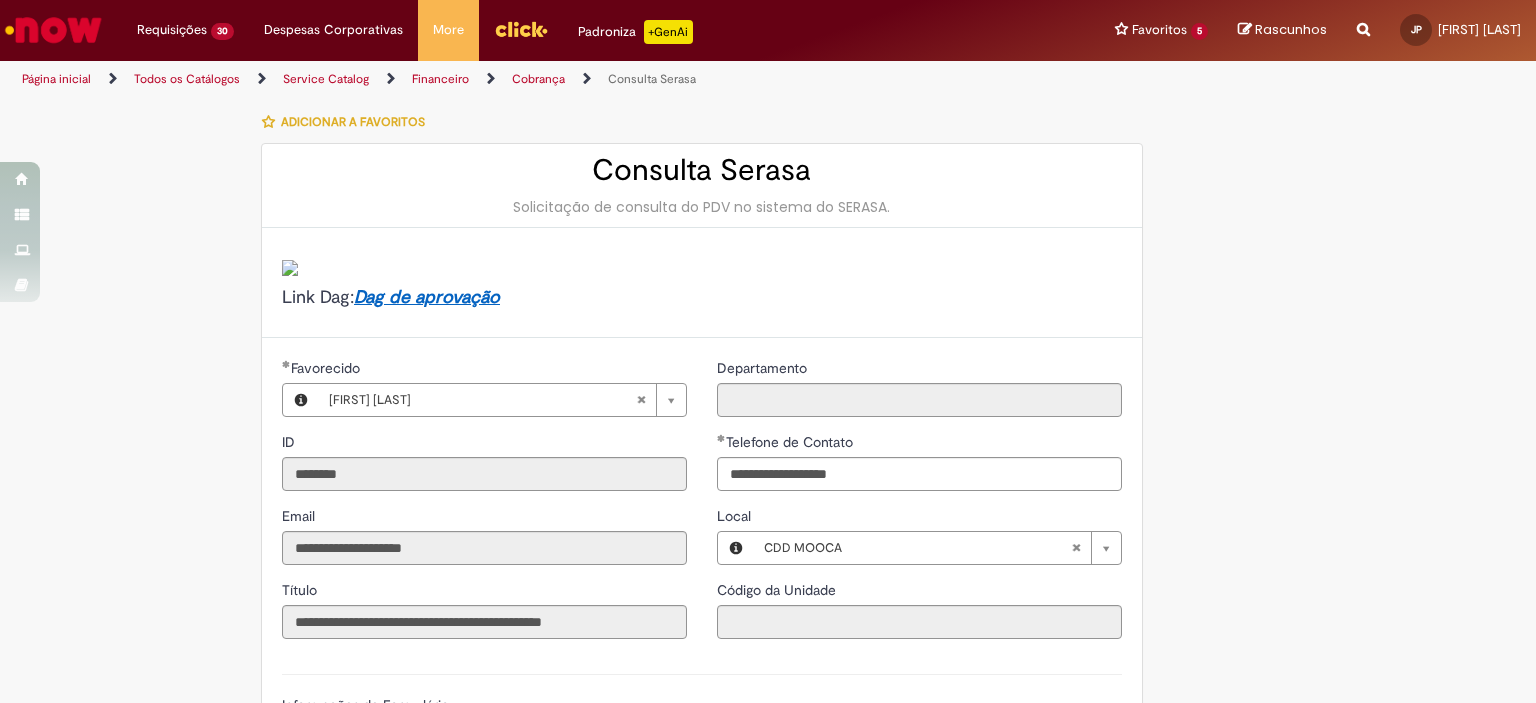 type 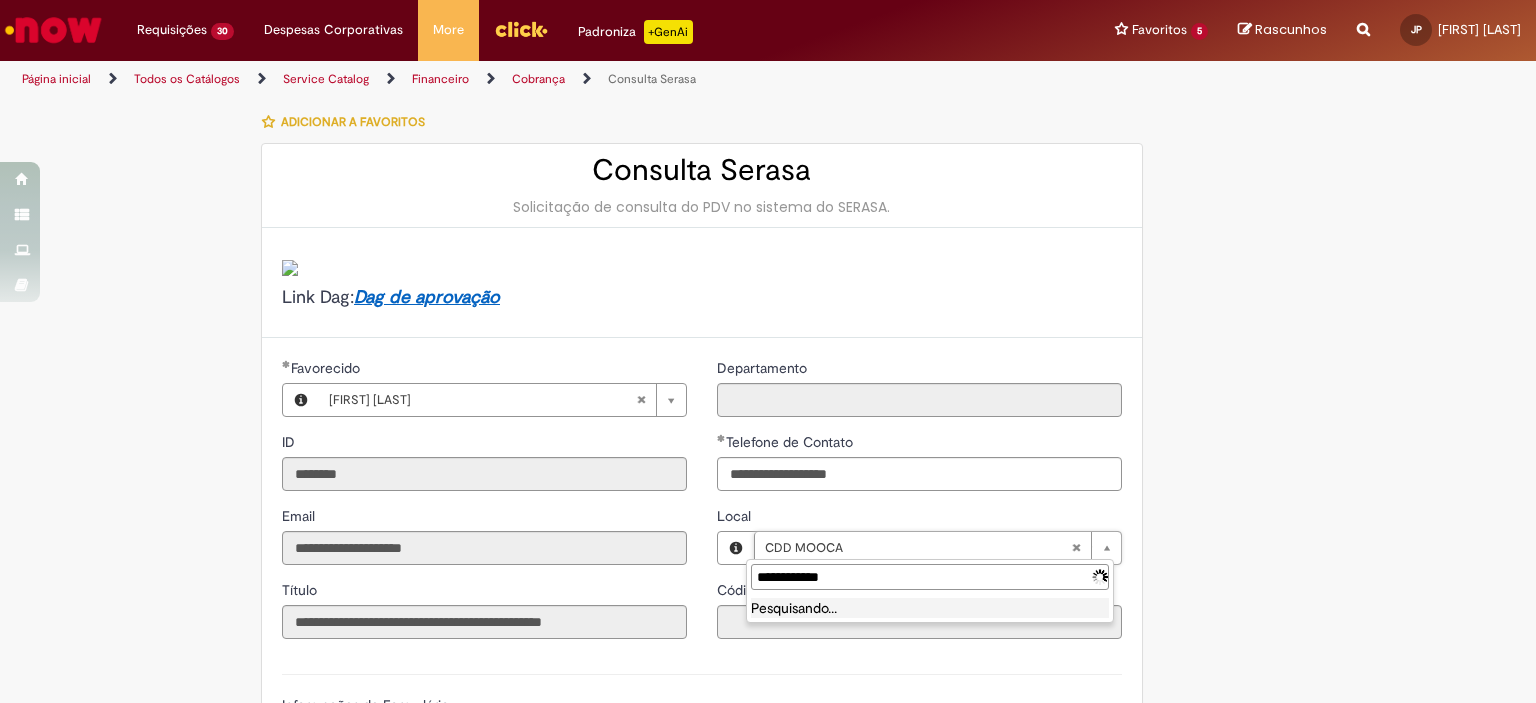 type on "**********" 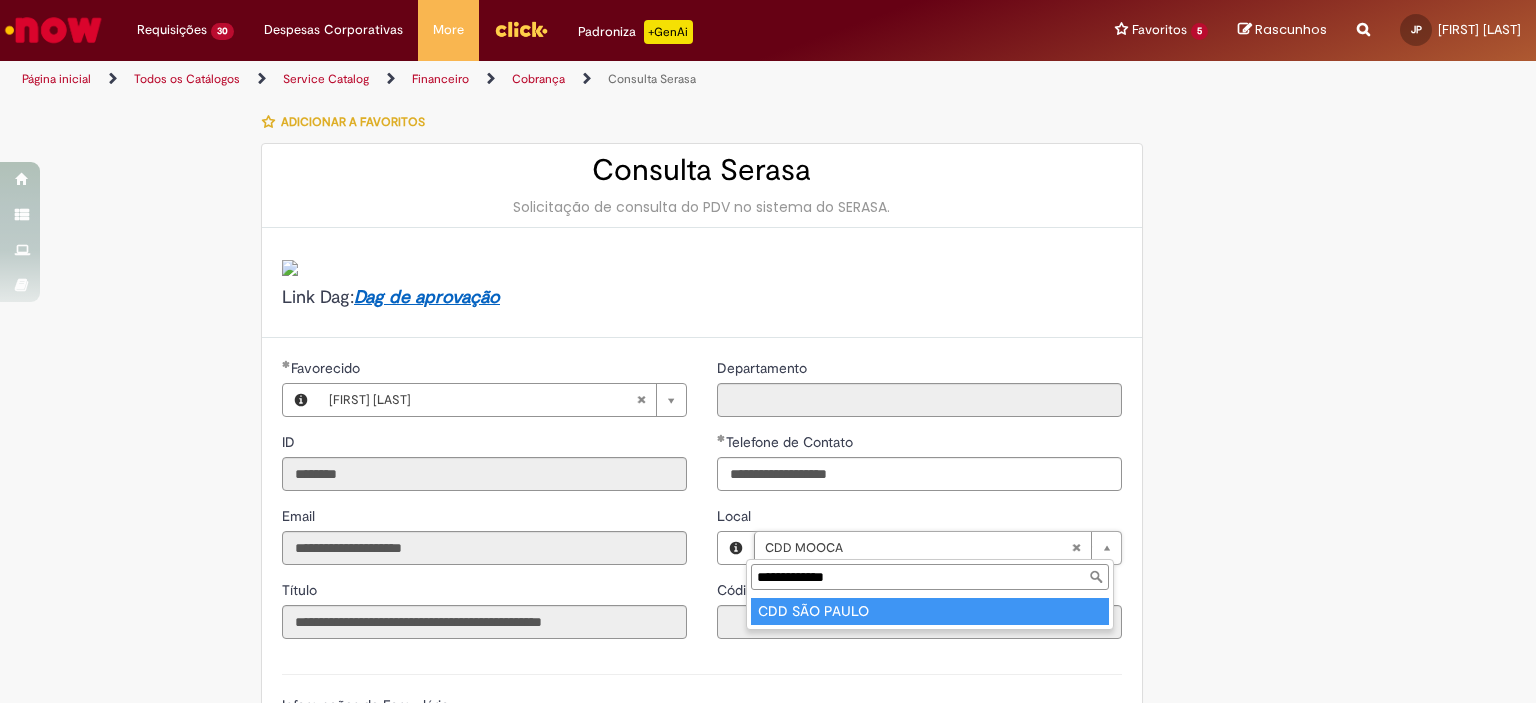 type on "**********" 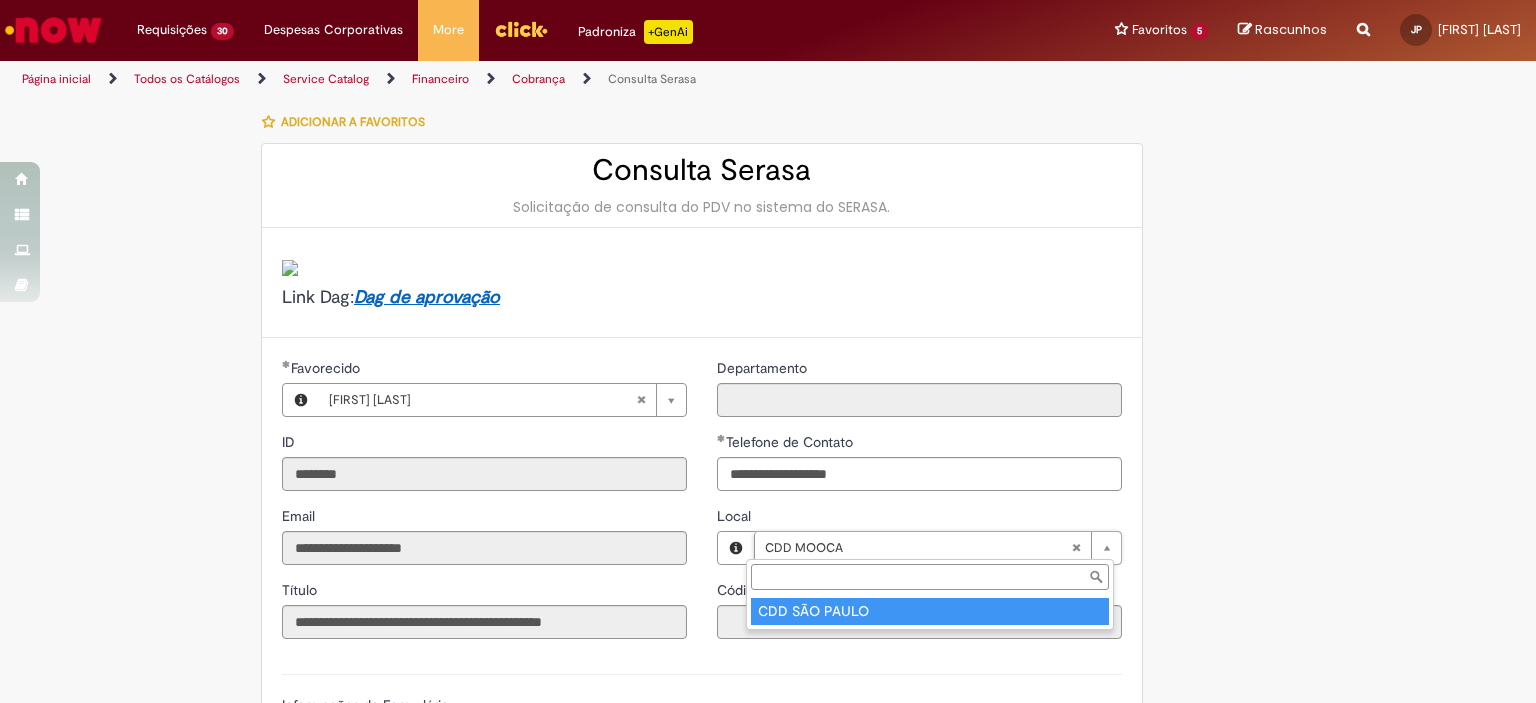 type on "****" 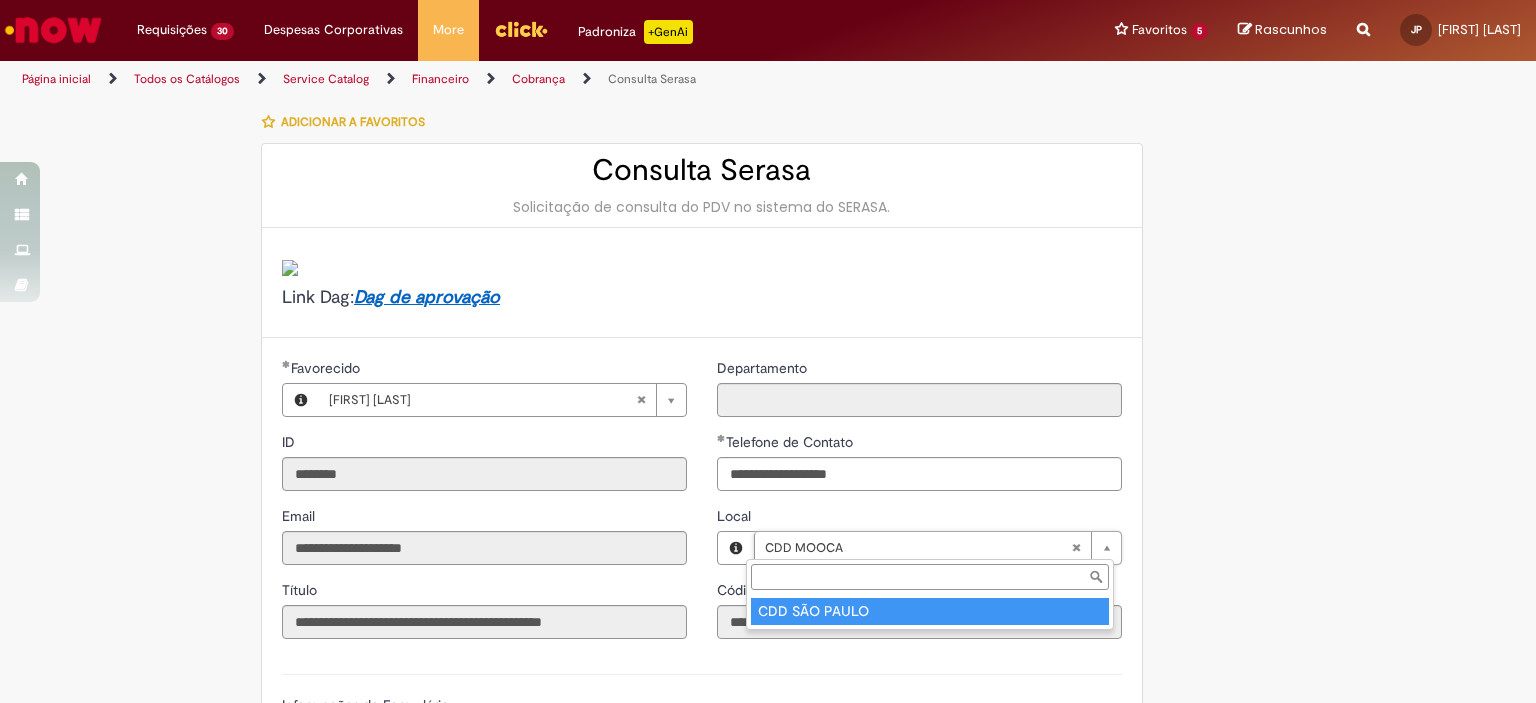 scroll, scrollTop: 0, scrollLeft: 85, axis: horizontal 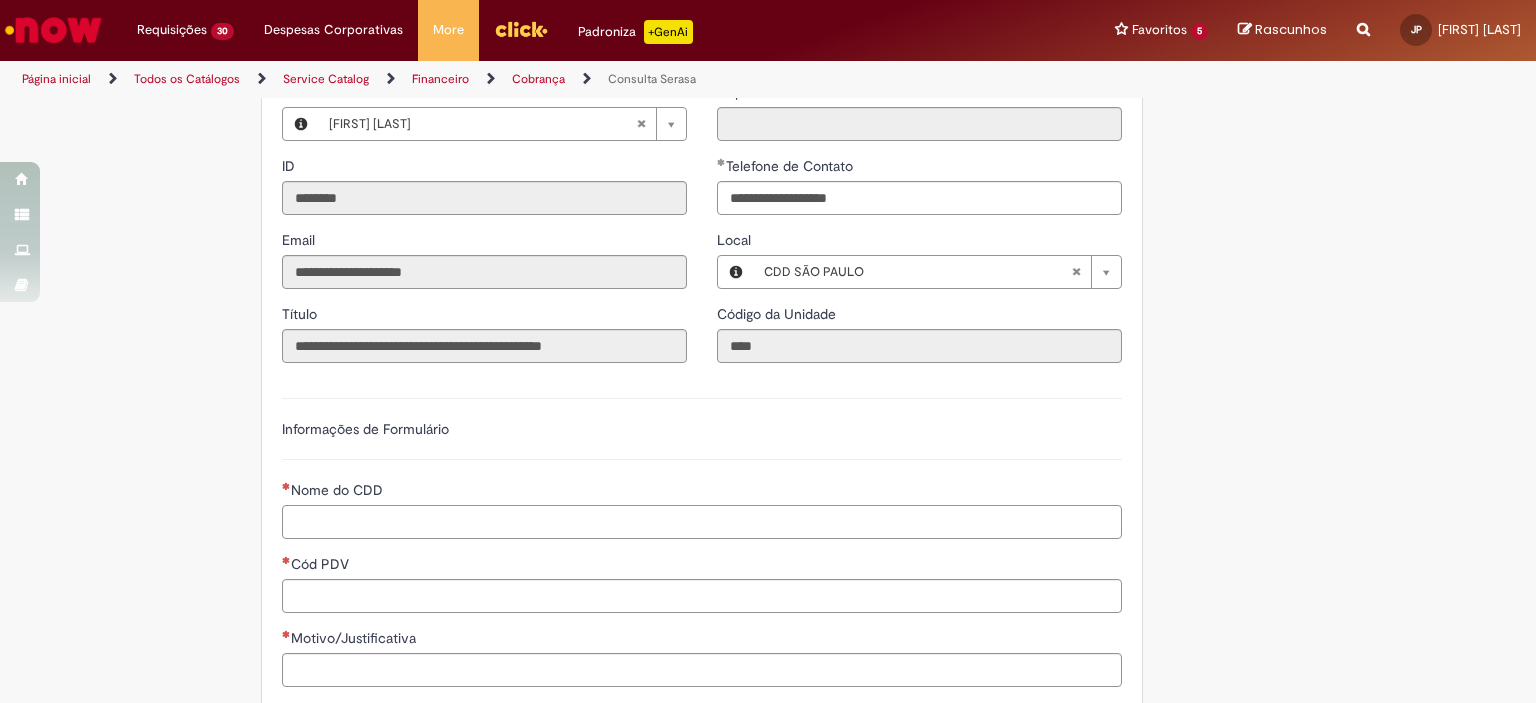 click on "Nome do CDD" at bounding box center [702, 522] 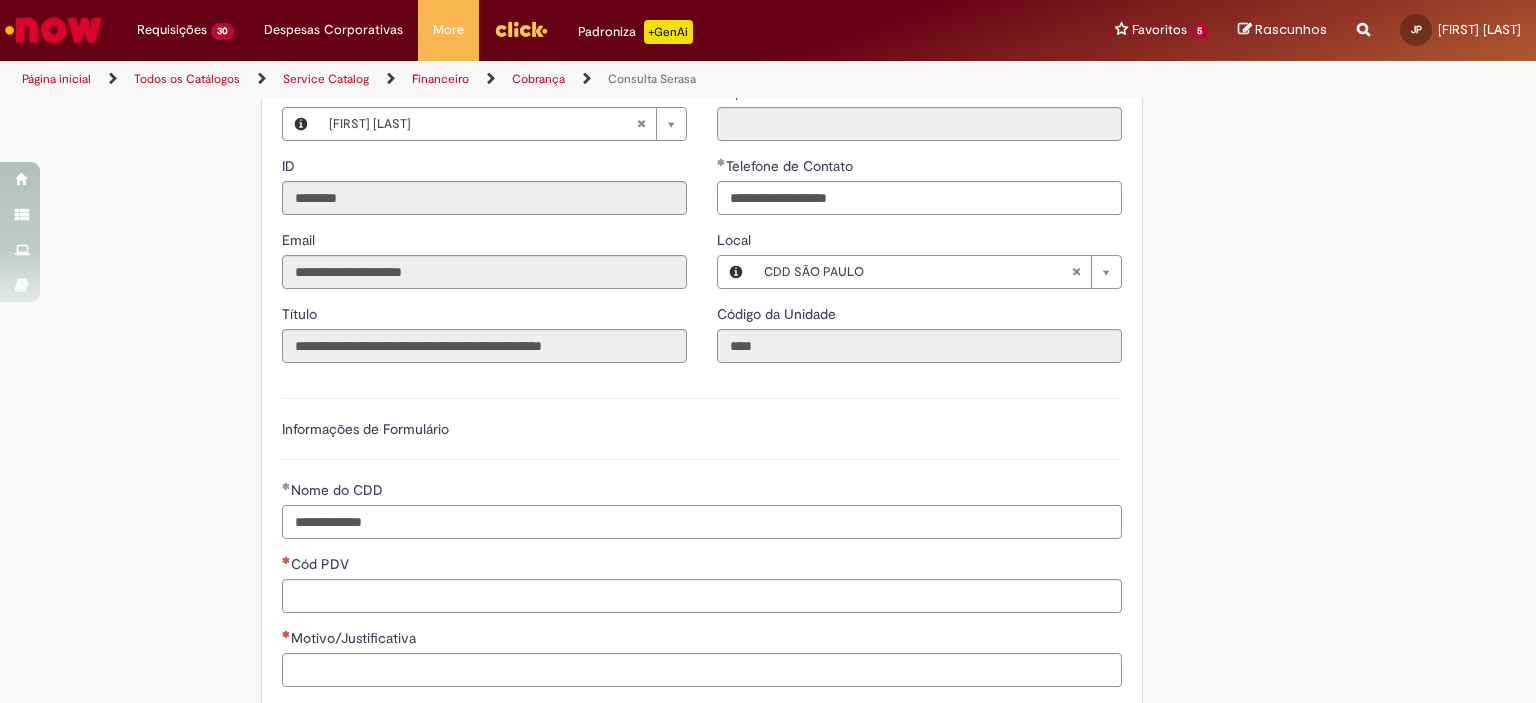 type on "**********" 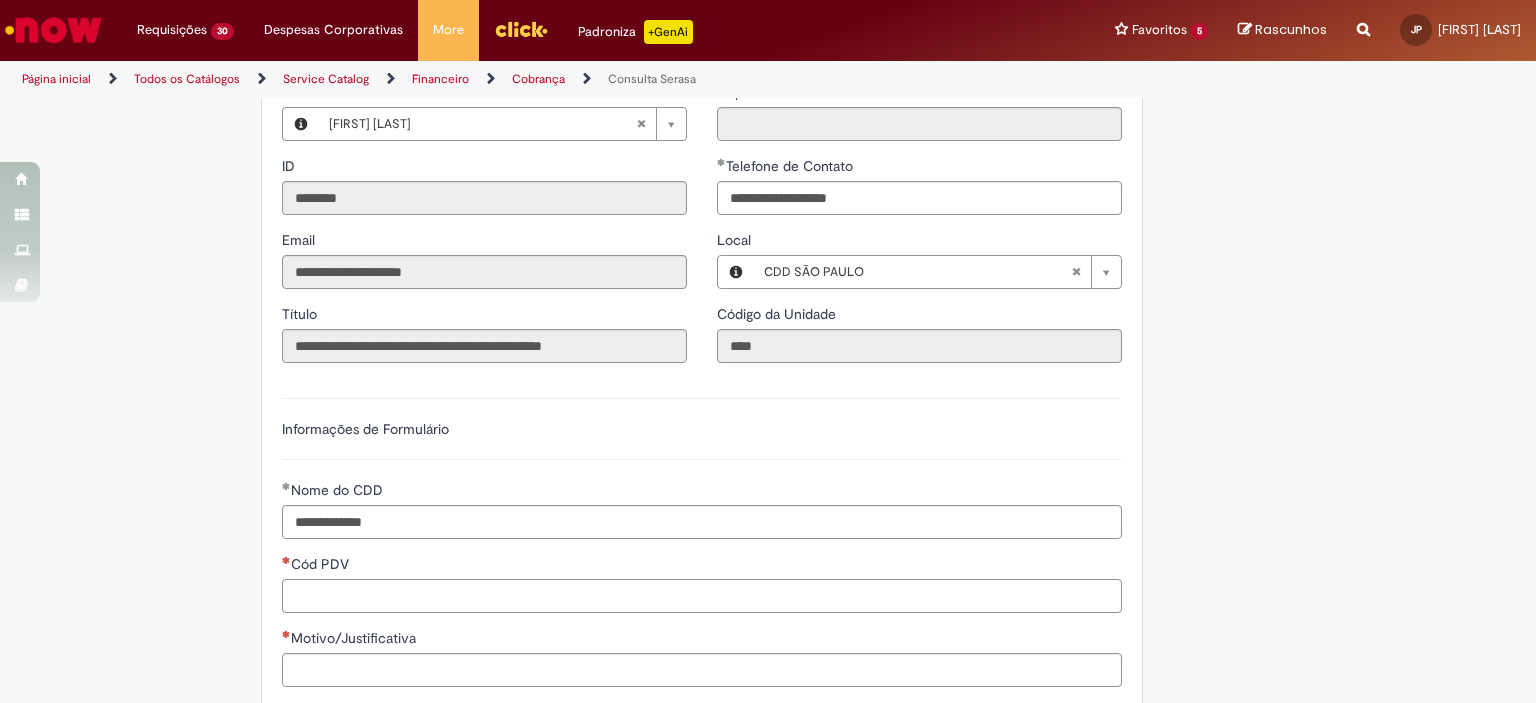 paste on "*****" 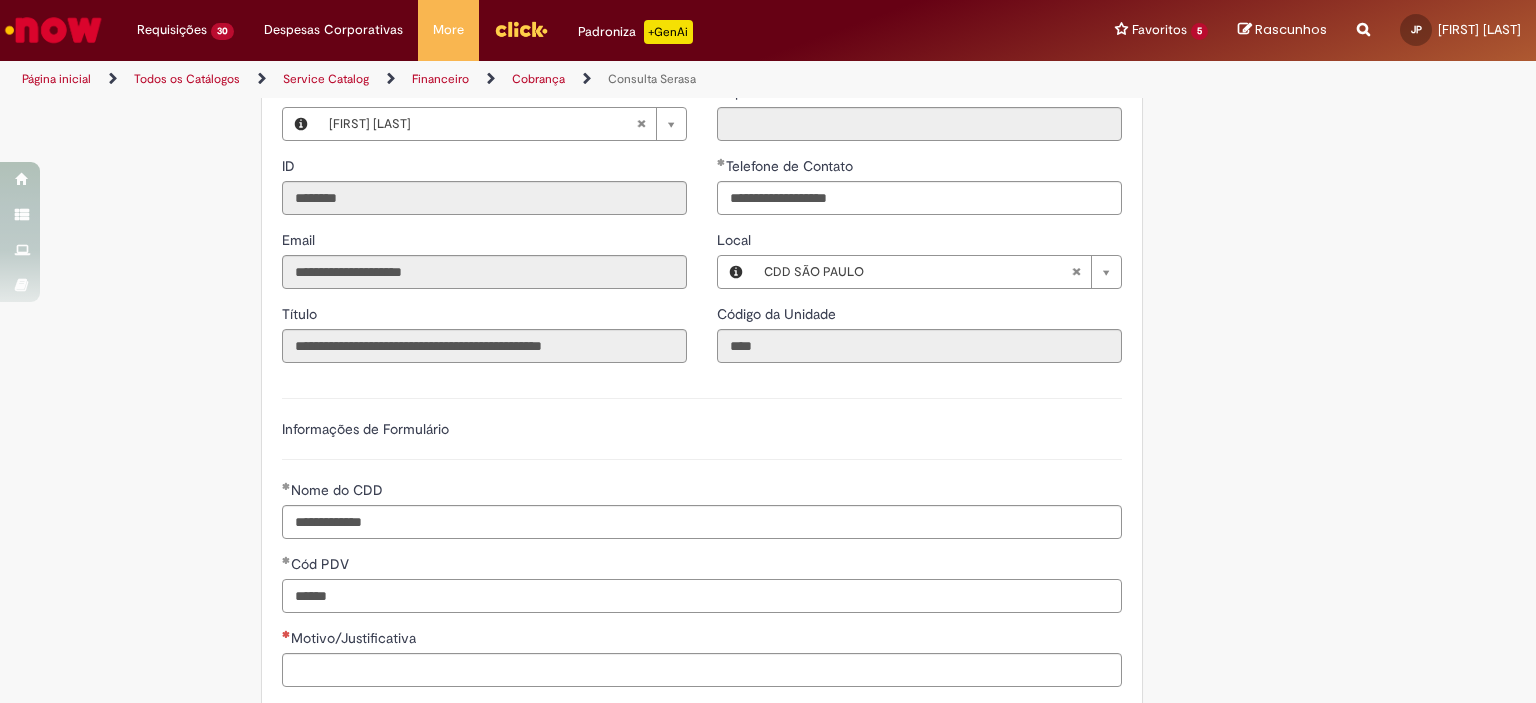 type on "*****" 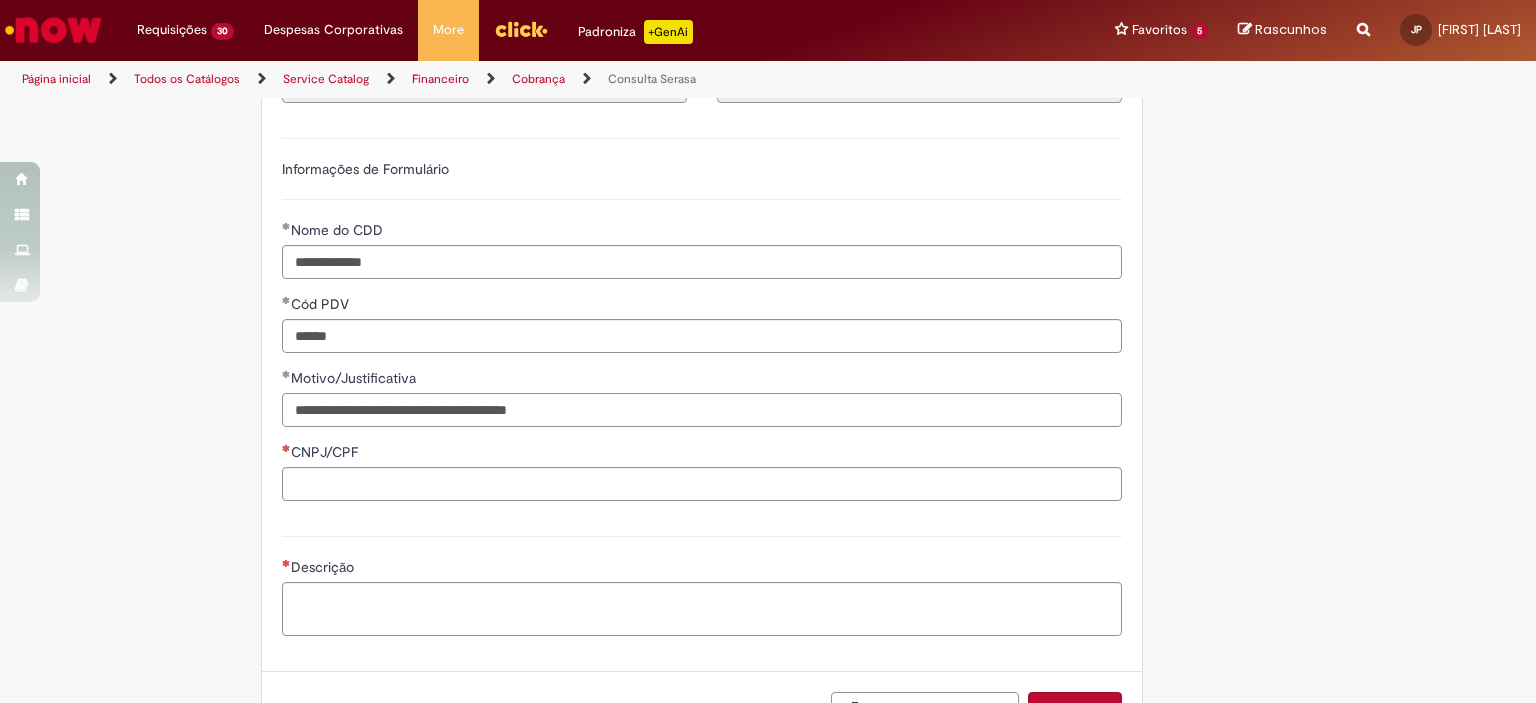 scroll, scrollTop: 540, scrollLeft: 0, axis: vertical 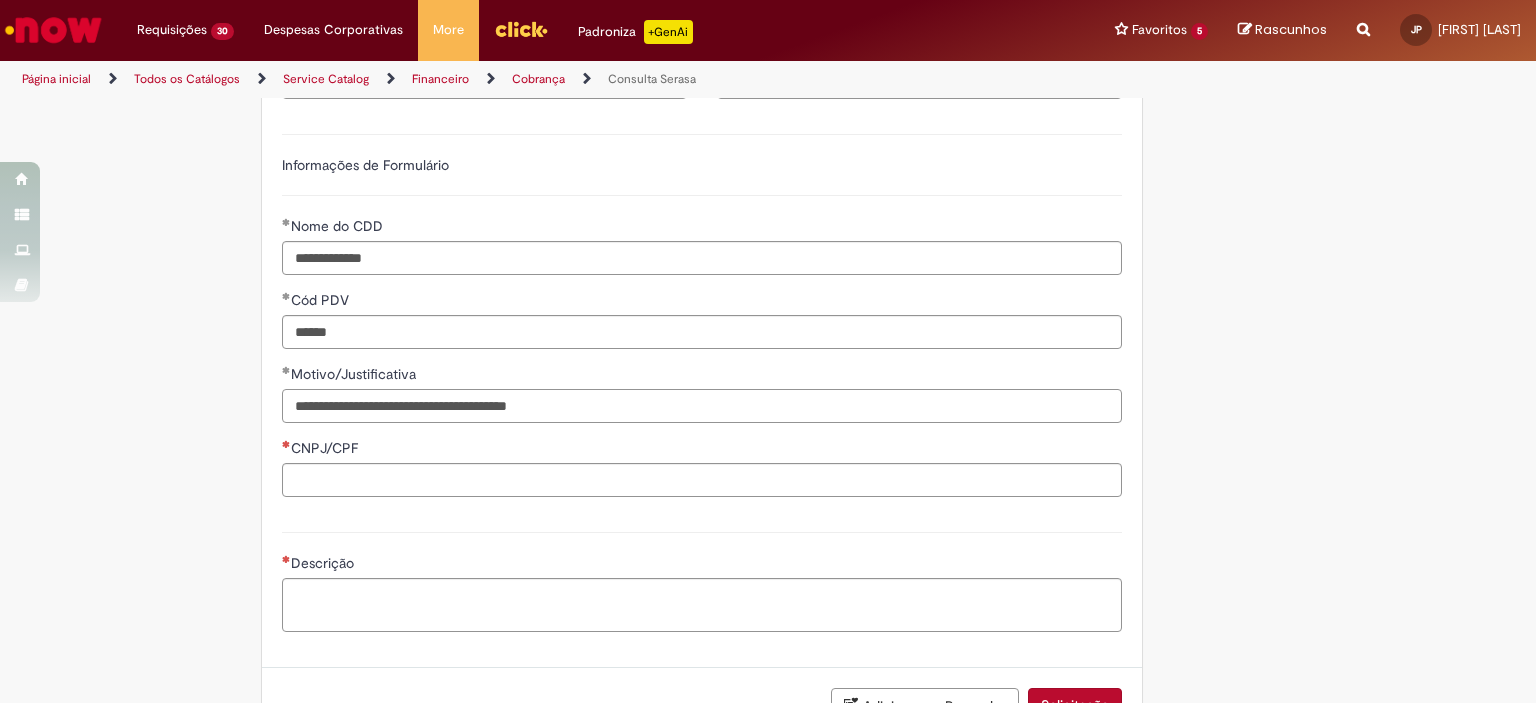 type on "**********" 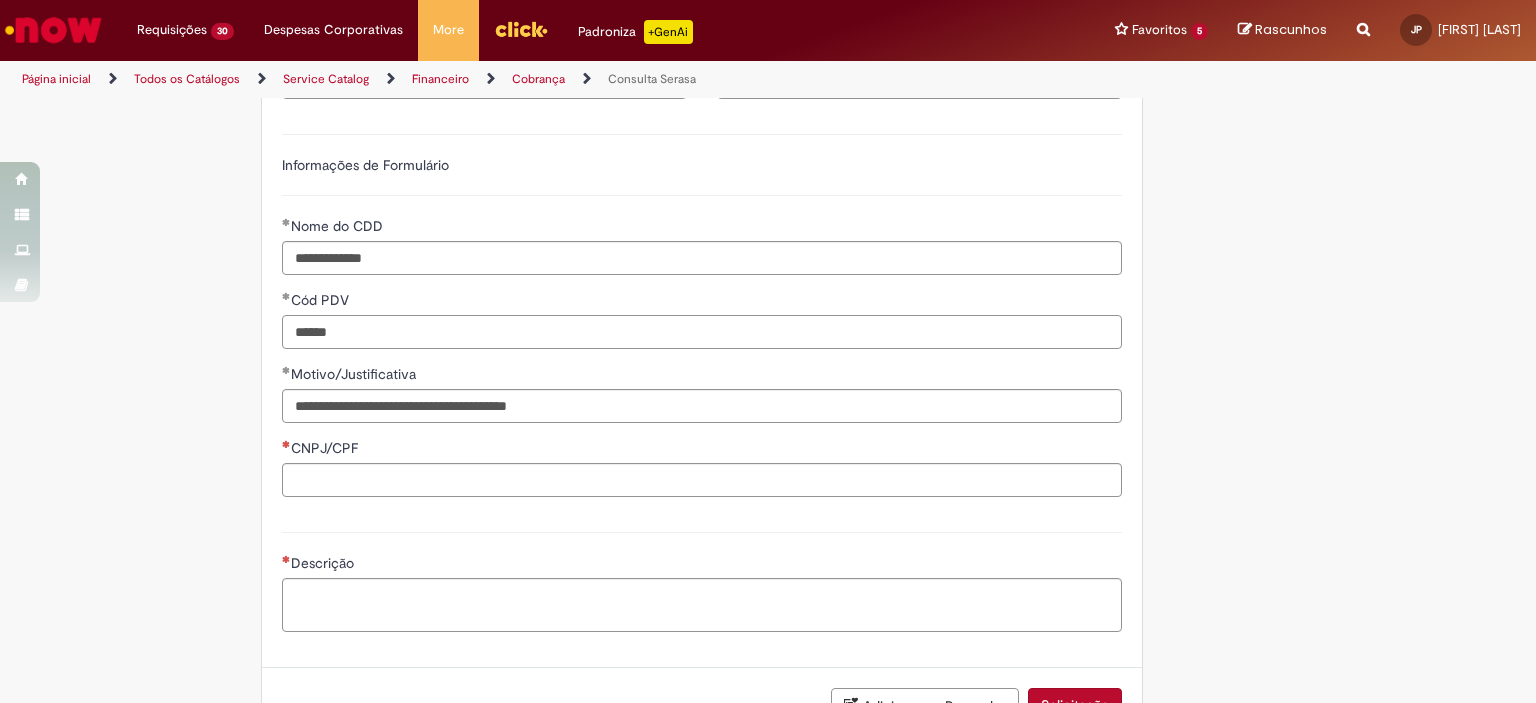 click on "*****" at bounding box center (702, 332) 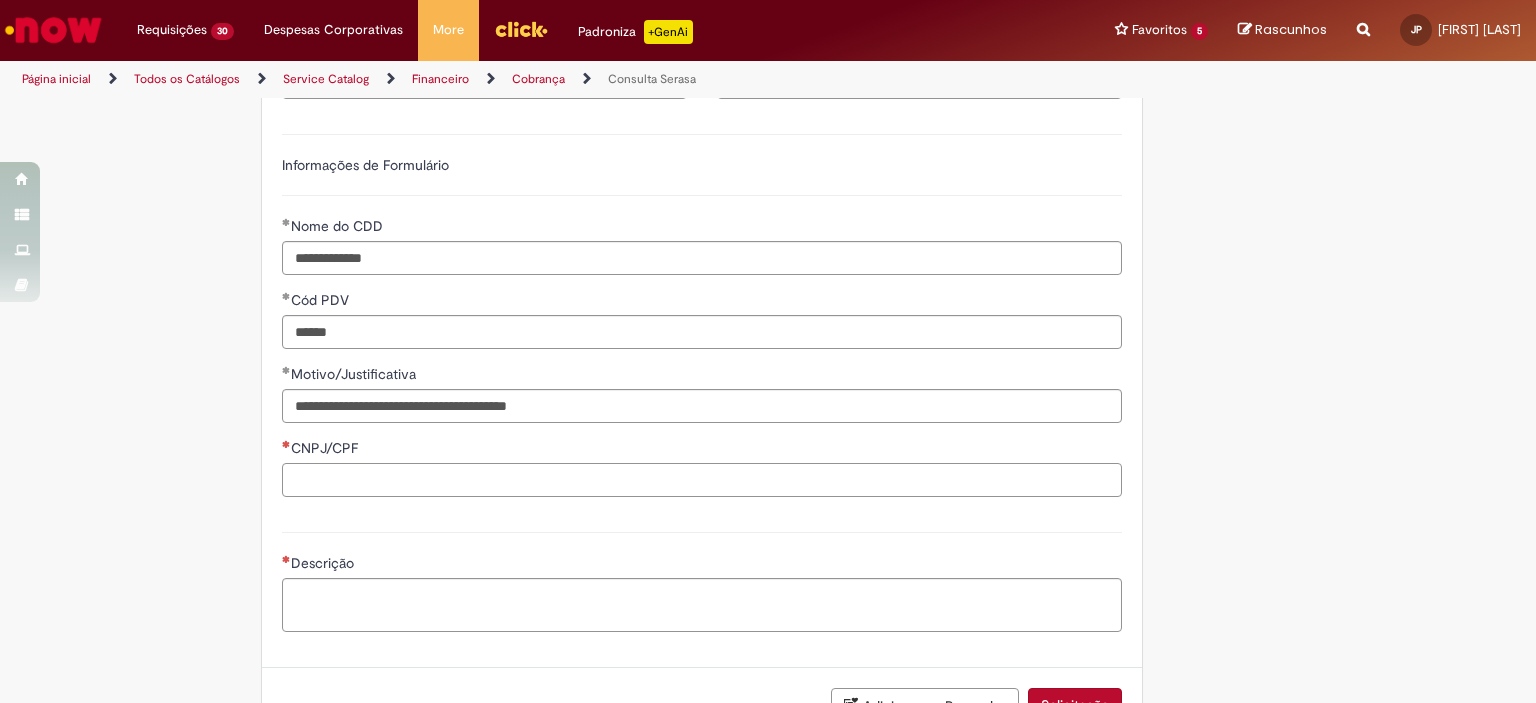 click on "CNPJ/CPF" at bounding box center [702, 480] 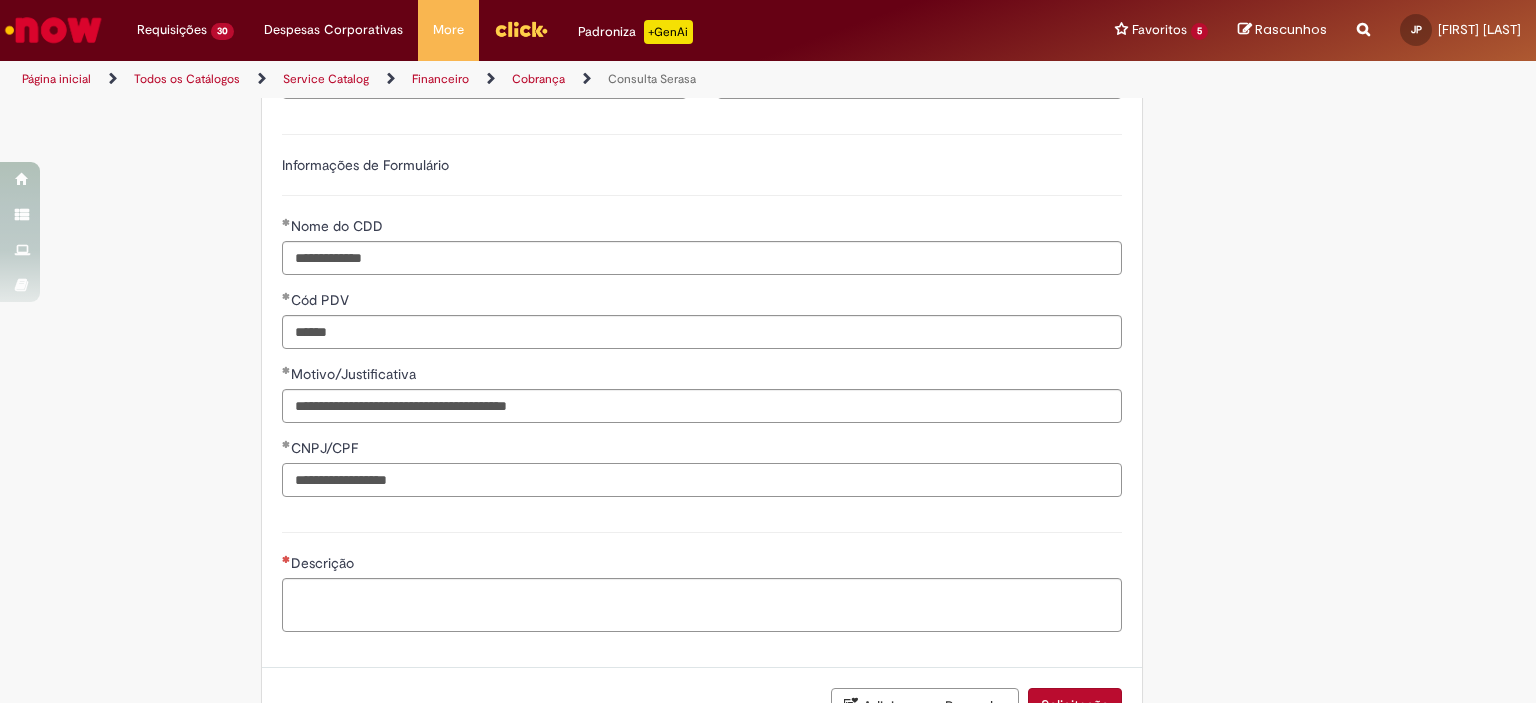 scroll, scrollTop: 686, scrollLeft: 0, axis: vertical 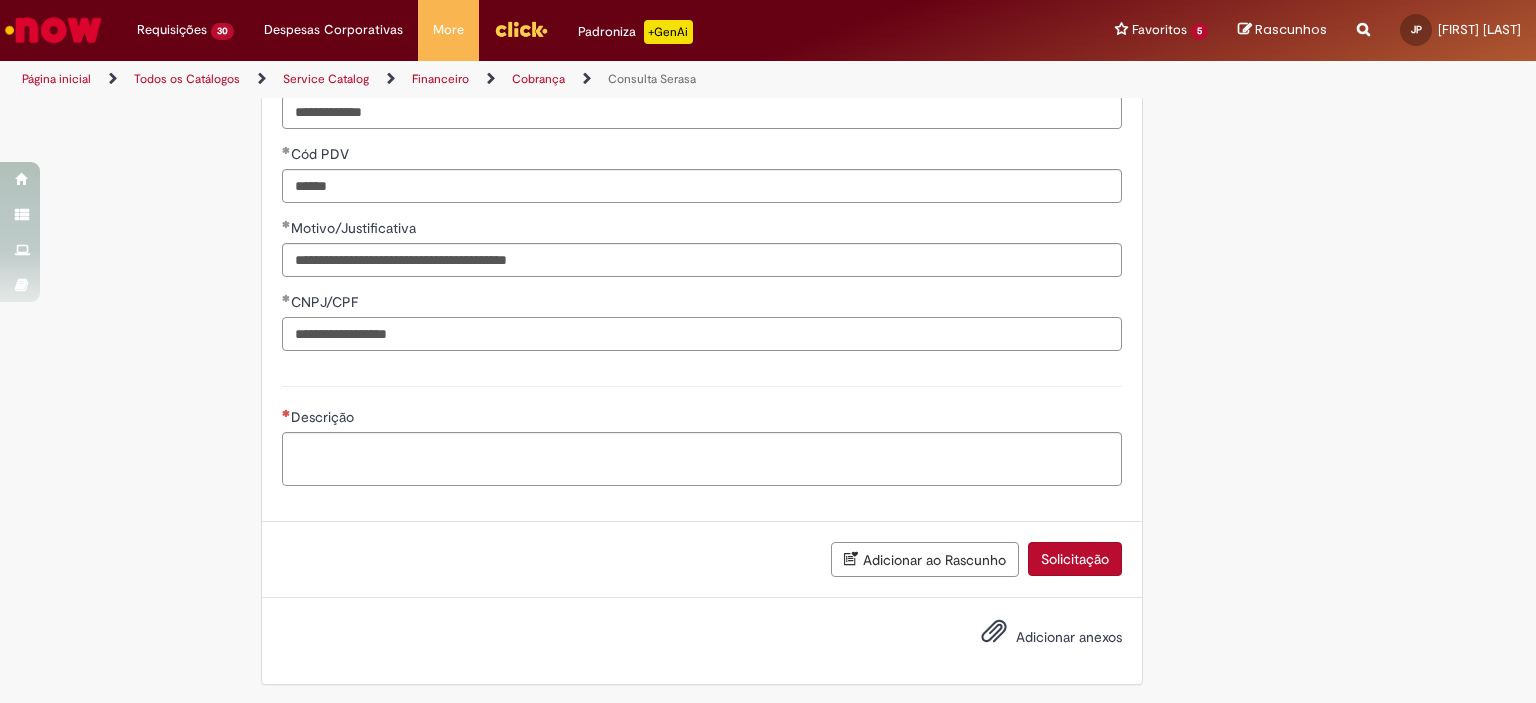 type on "**********" 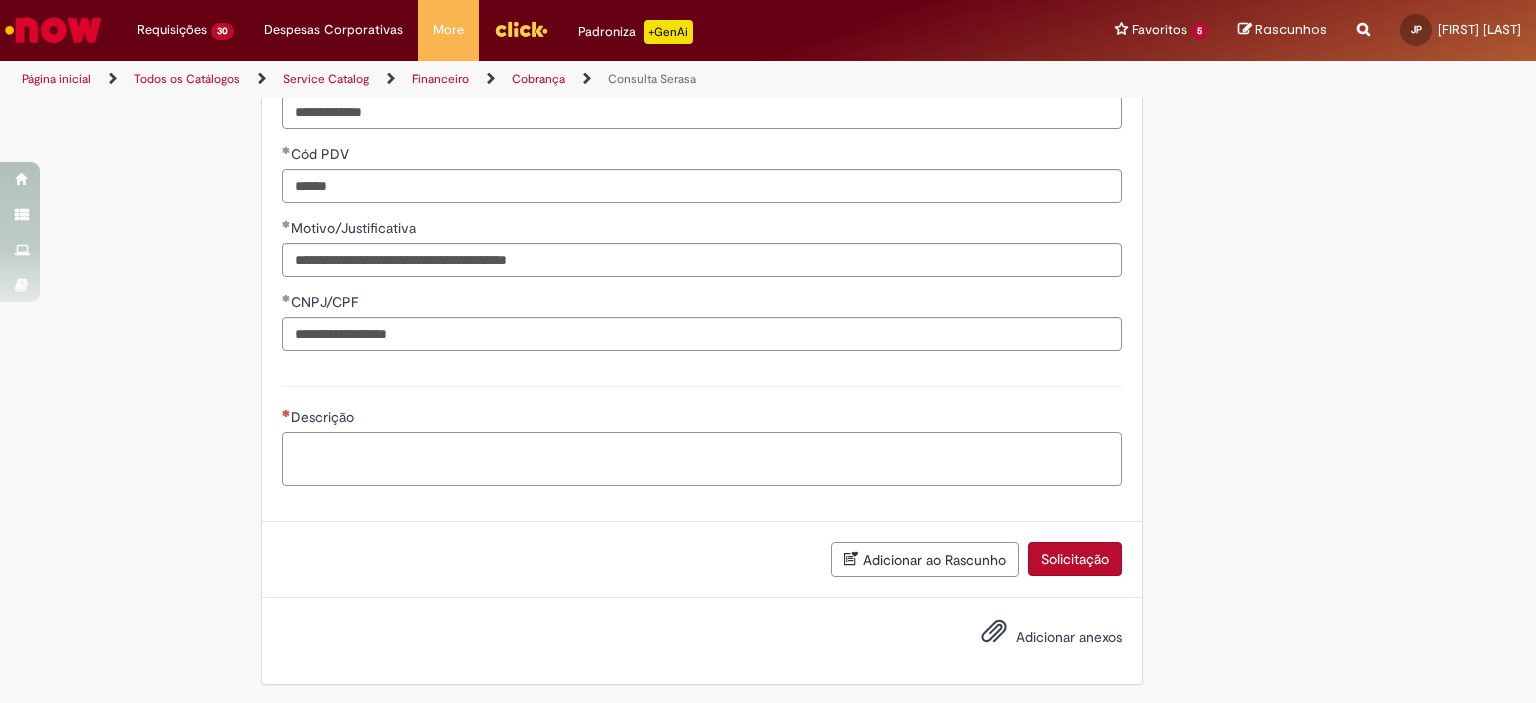 click on "Descrição" at bounding box center (702, 459) 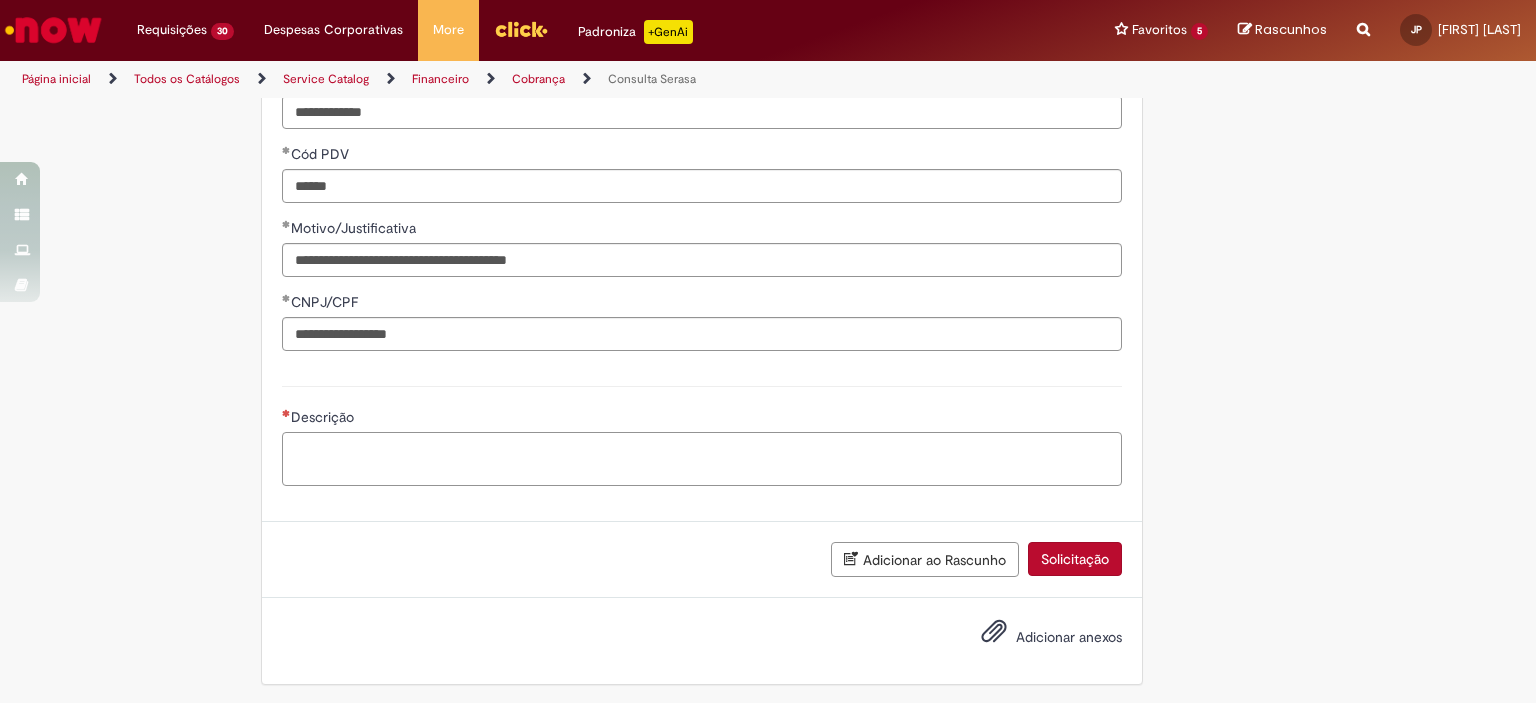 click on "Descrição" at bounding box center (702, 459) 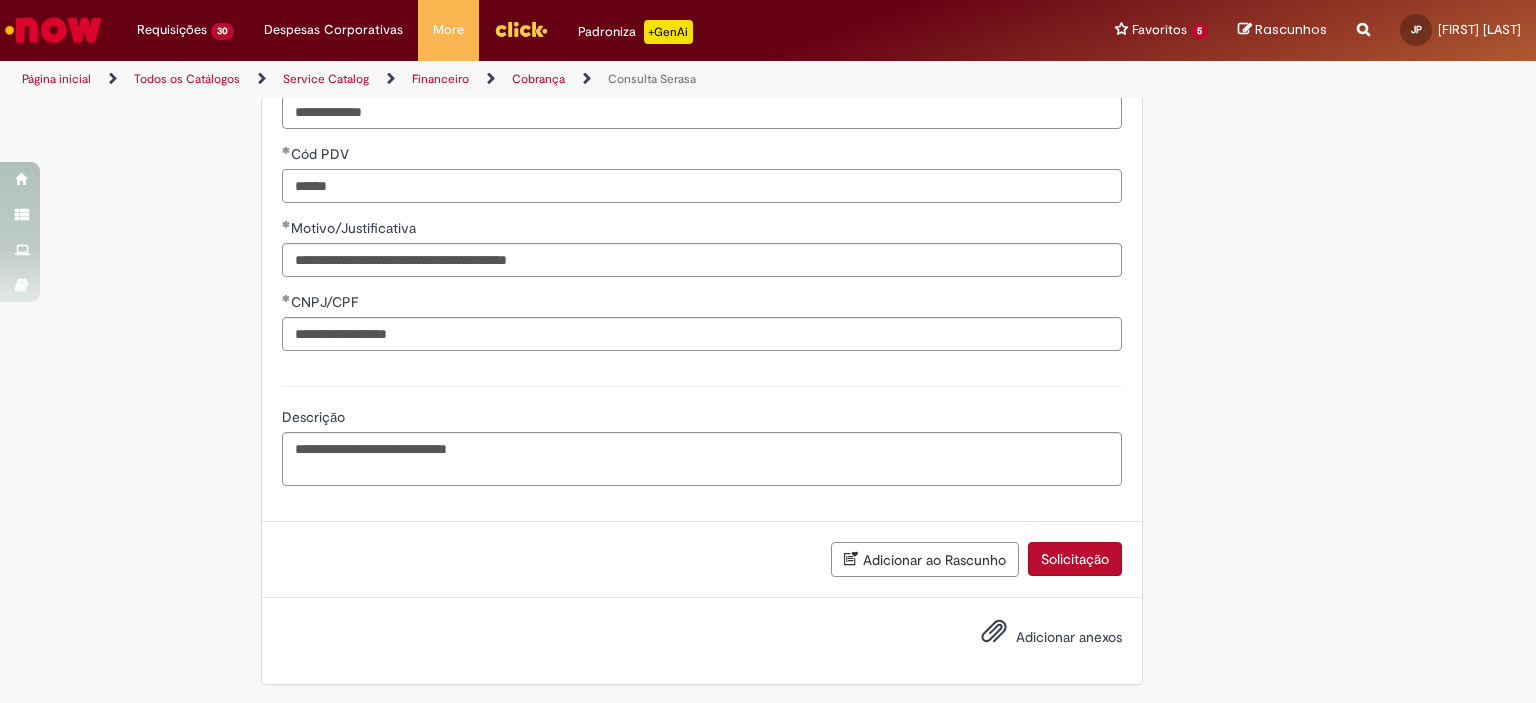 click on "*****" at bounding box center [702, 186] 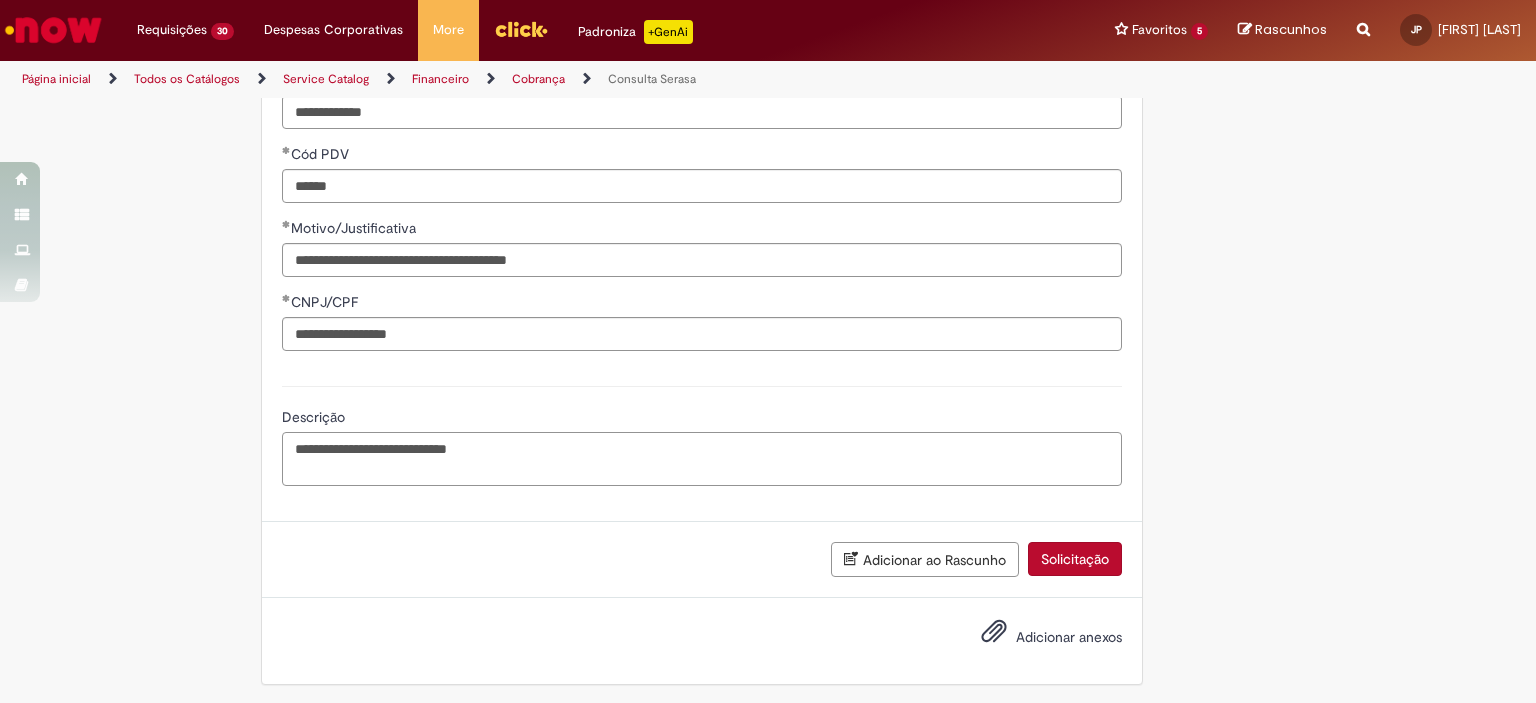 click on "**********" at bounding box center [702, 459] 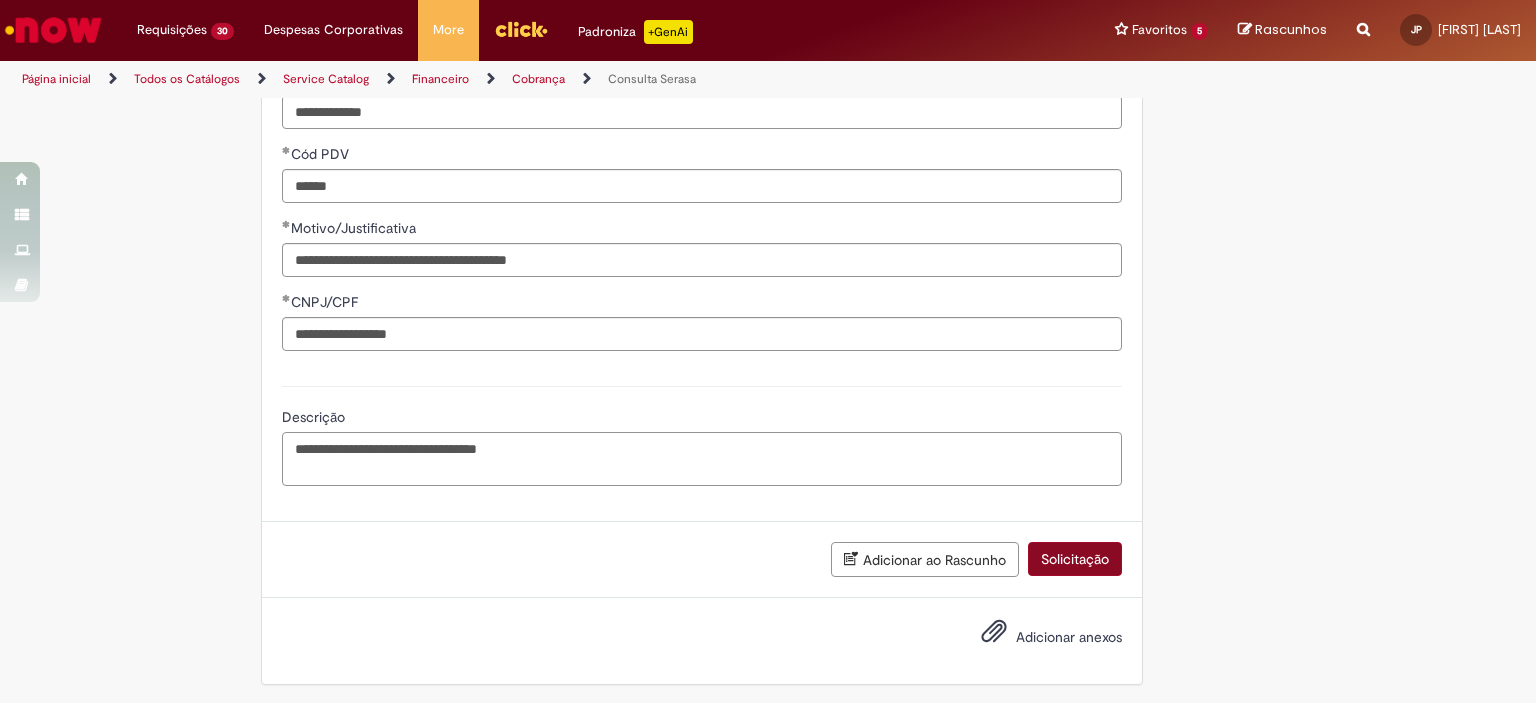 type on "**********" 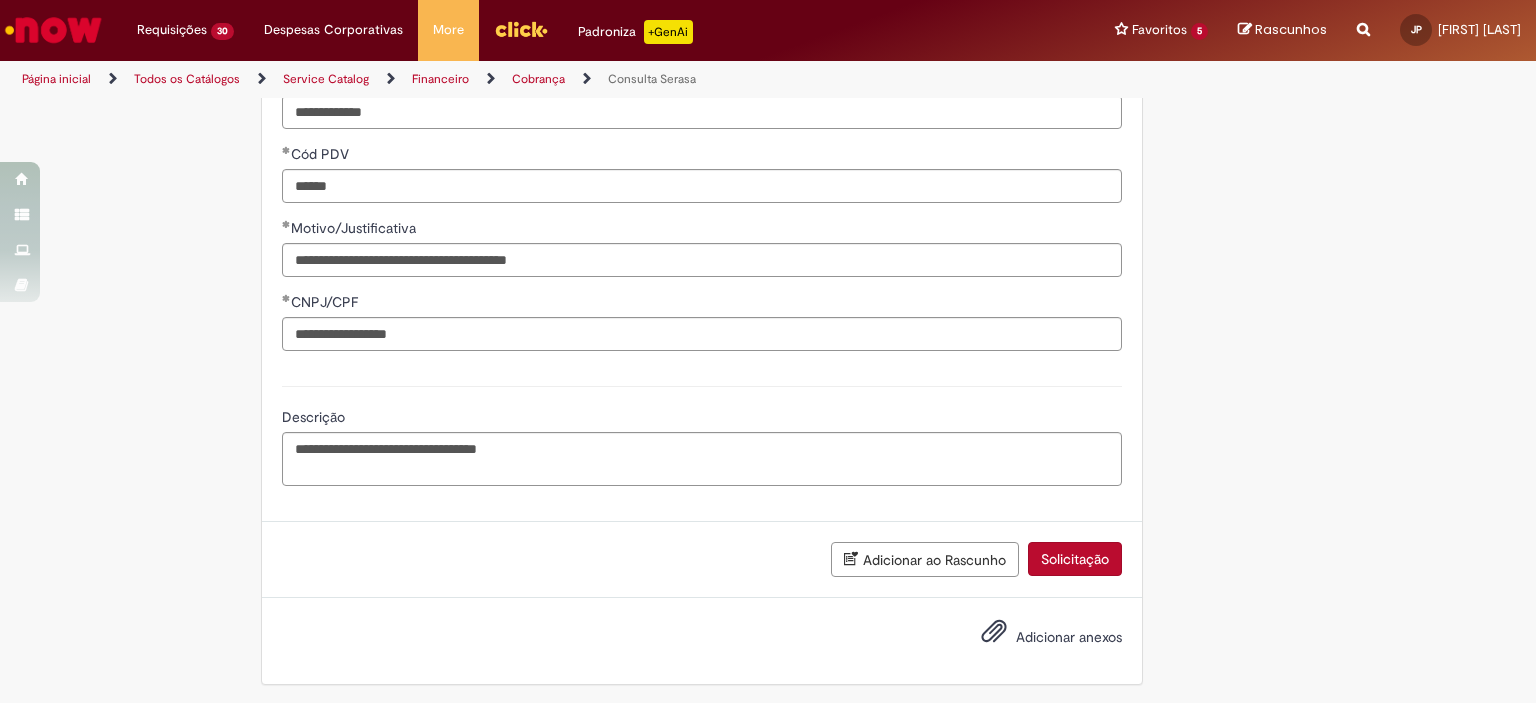 click on "Solicitação" at bounding box center (1075, 559) 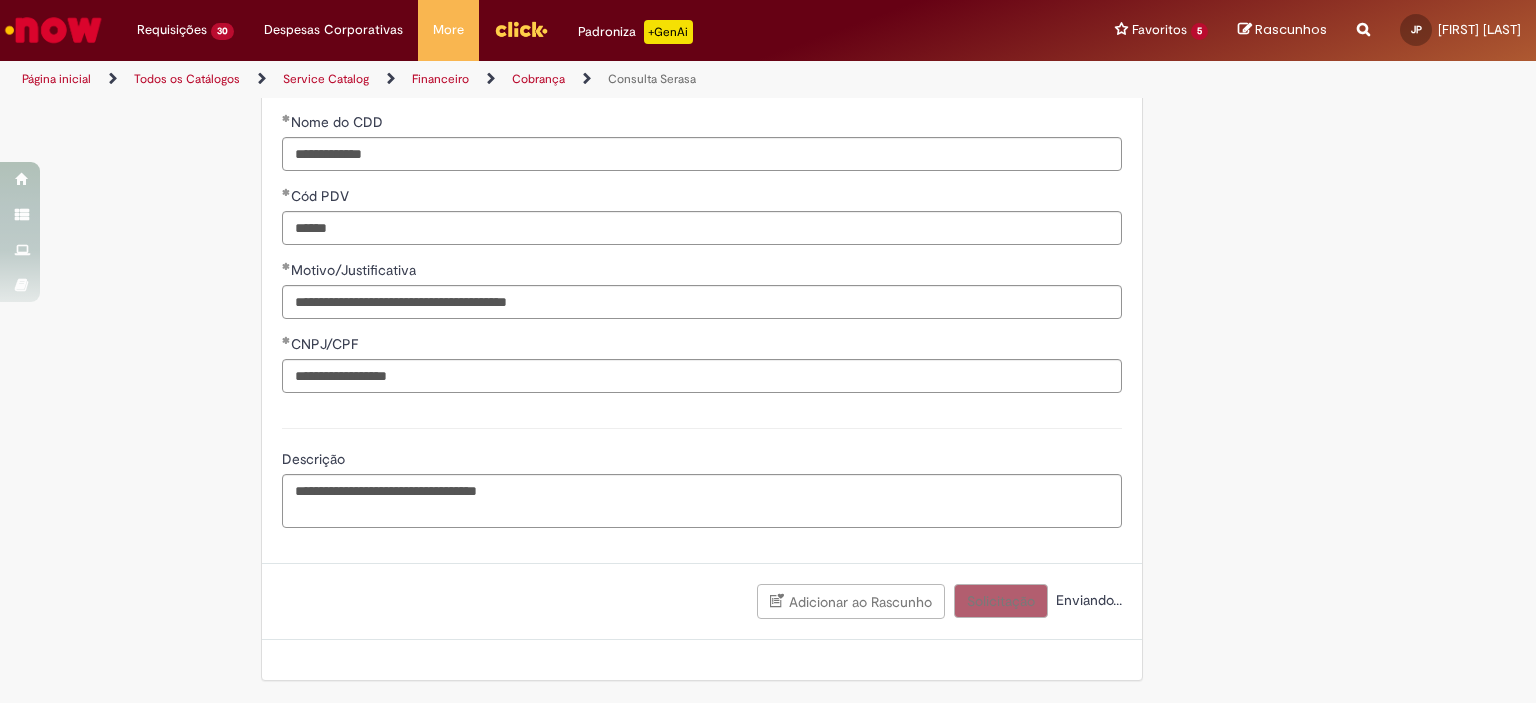 scroll, scrollTop: 640, scrollLeft: 0, axis: vertical 